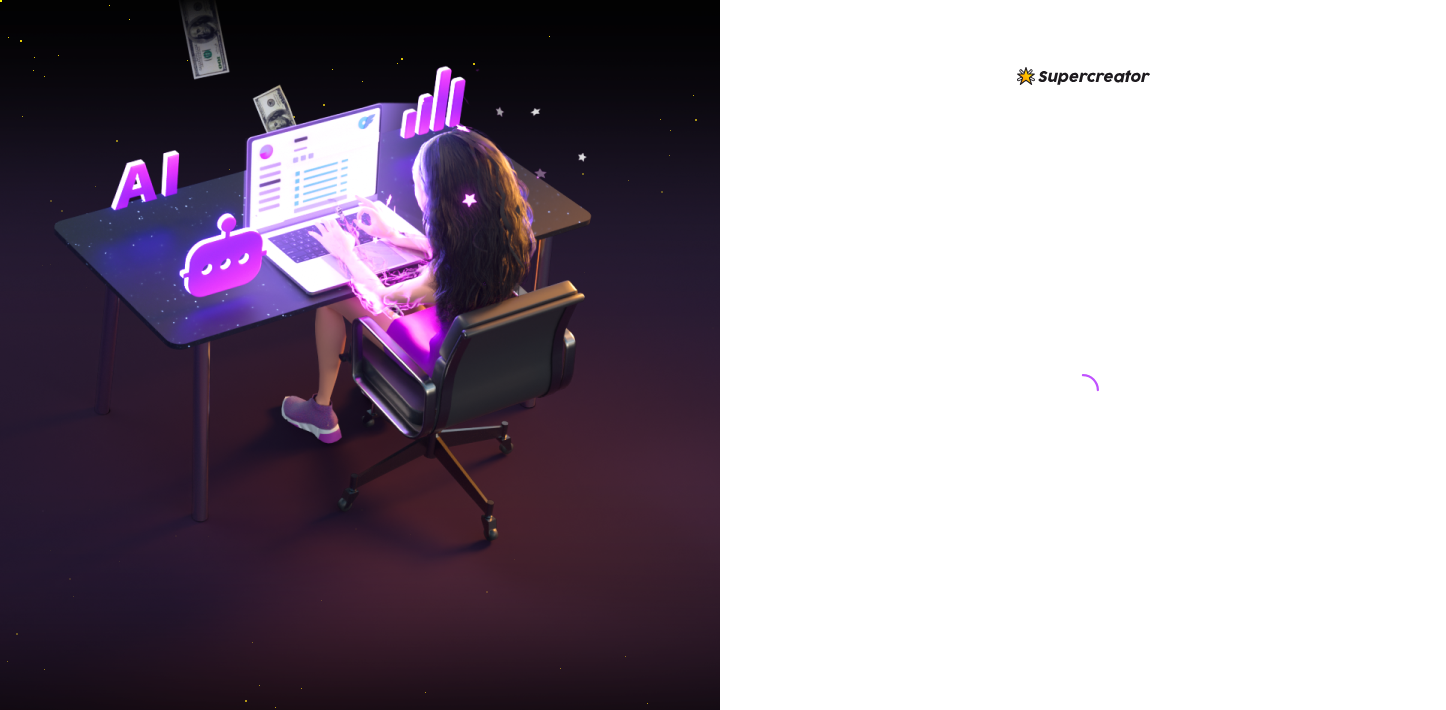 scroll, scrollTop: 0, scrollLeft: 0, axis: both 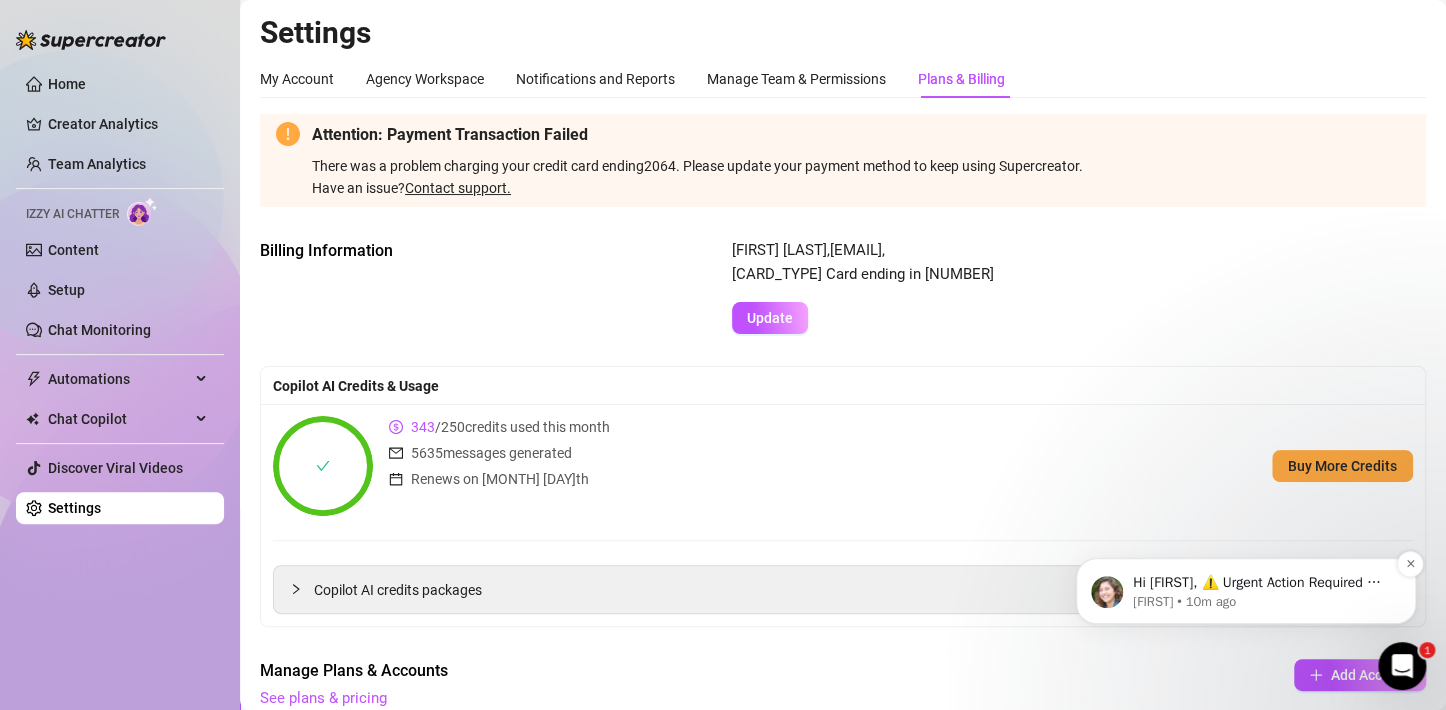 click on "[FIRST] • 10m ago" at bounding box center [1262, 602] 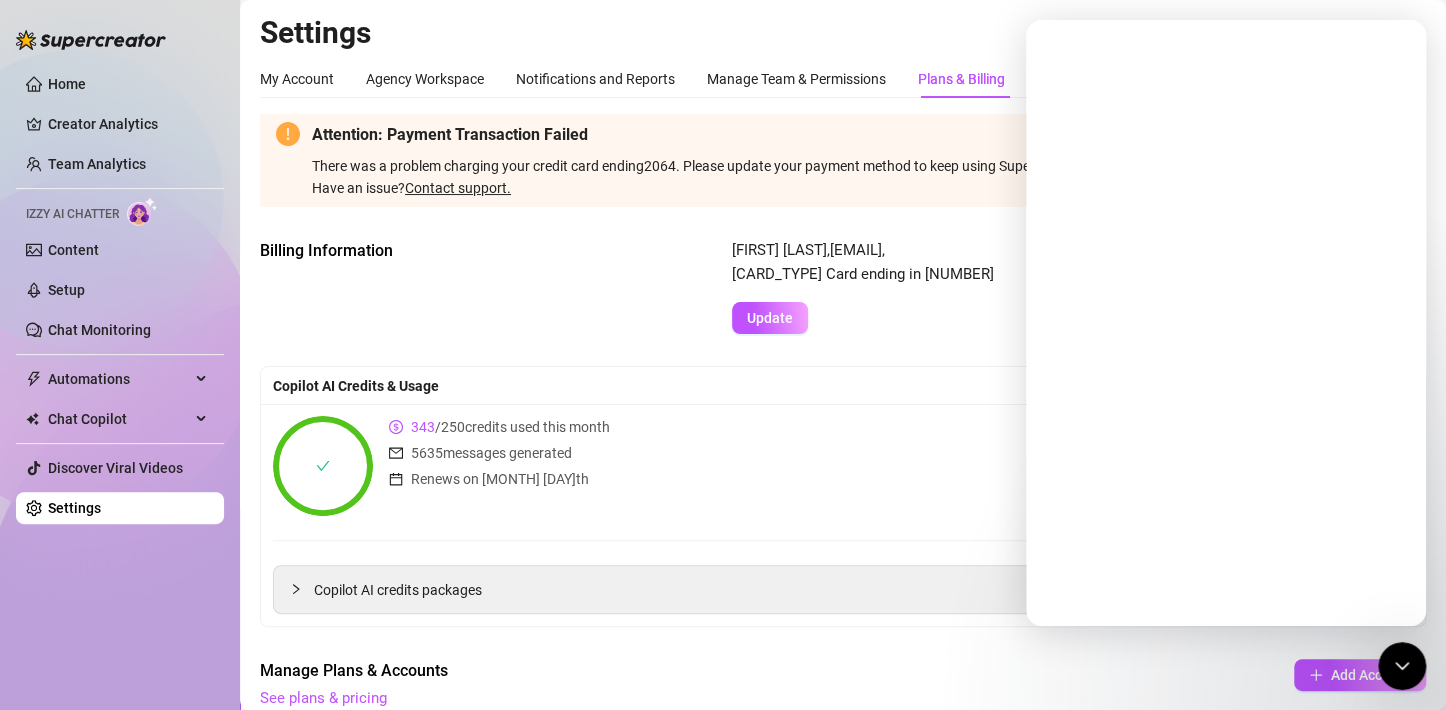 scroll, scrollTop: 0, scrollLeft: 0, axis: both 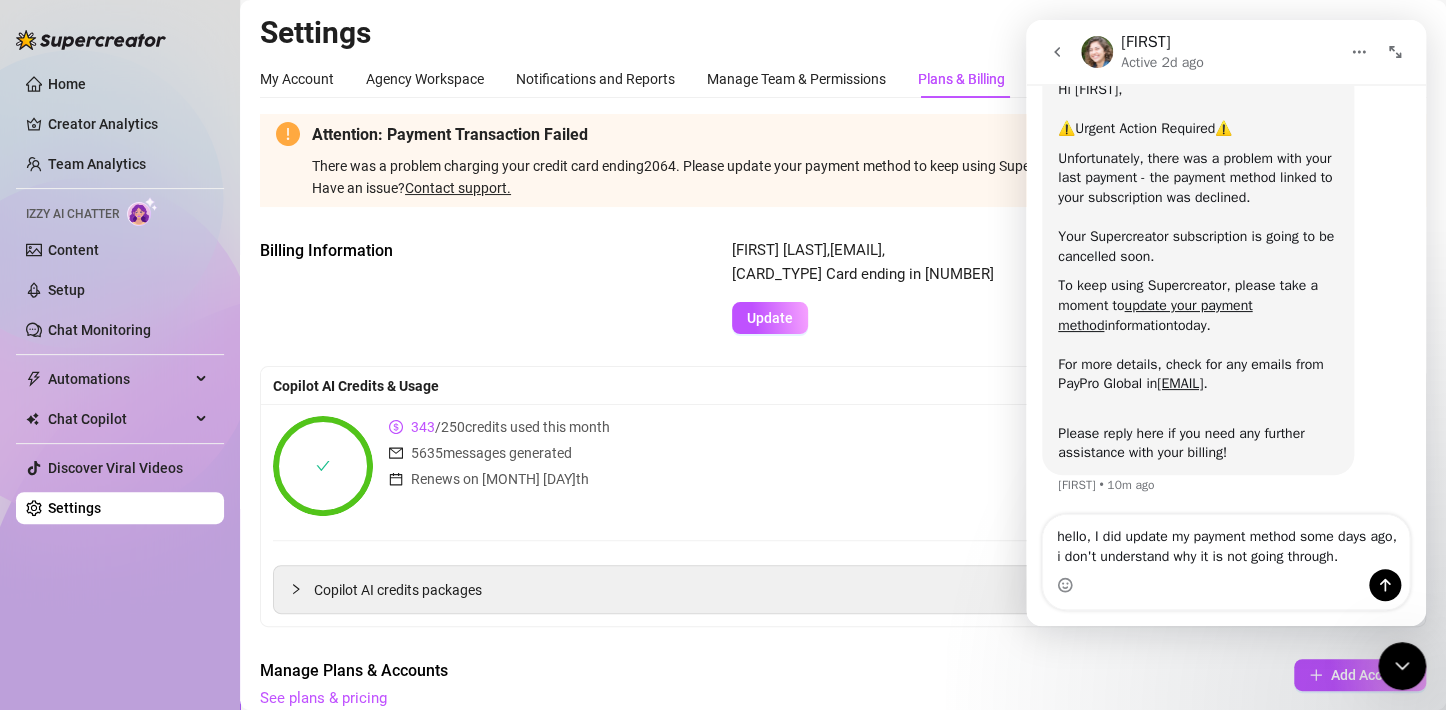type on "hello, I did update my payment method some days ago, i don't understand why it is not going through." 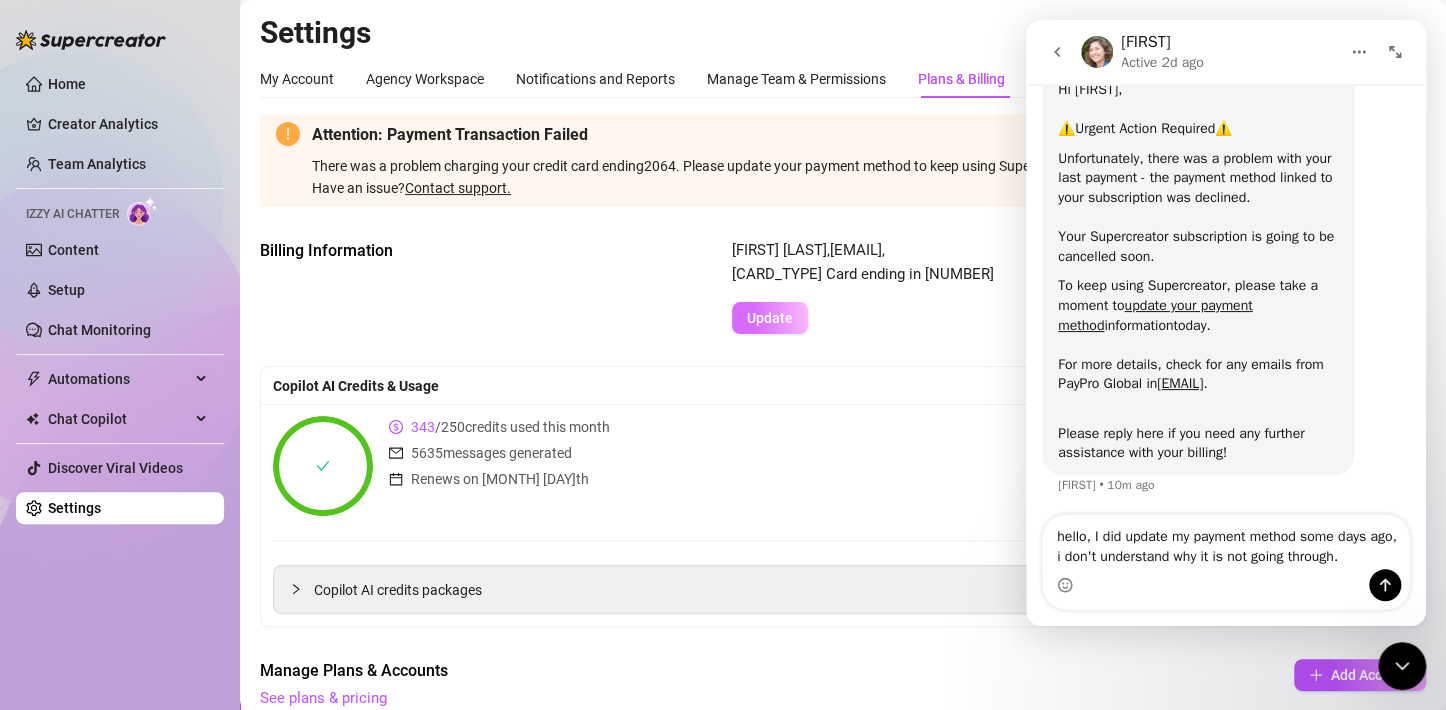 click on "Update" at bounding box center [770, 318] 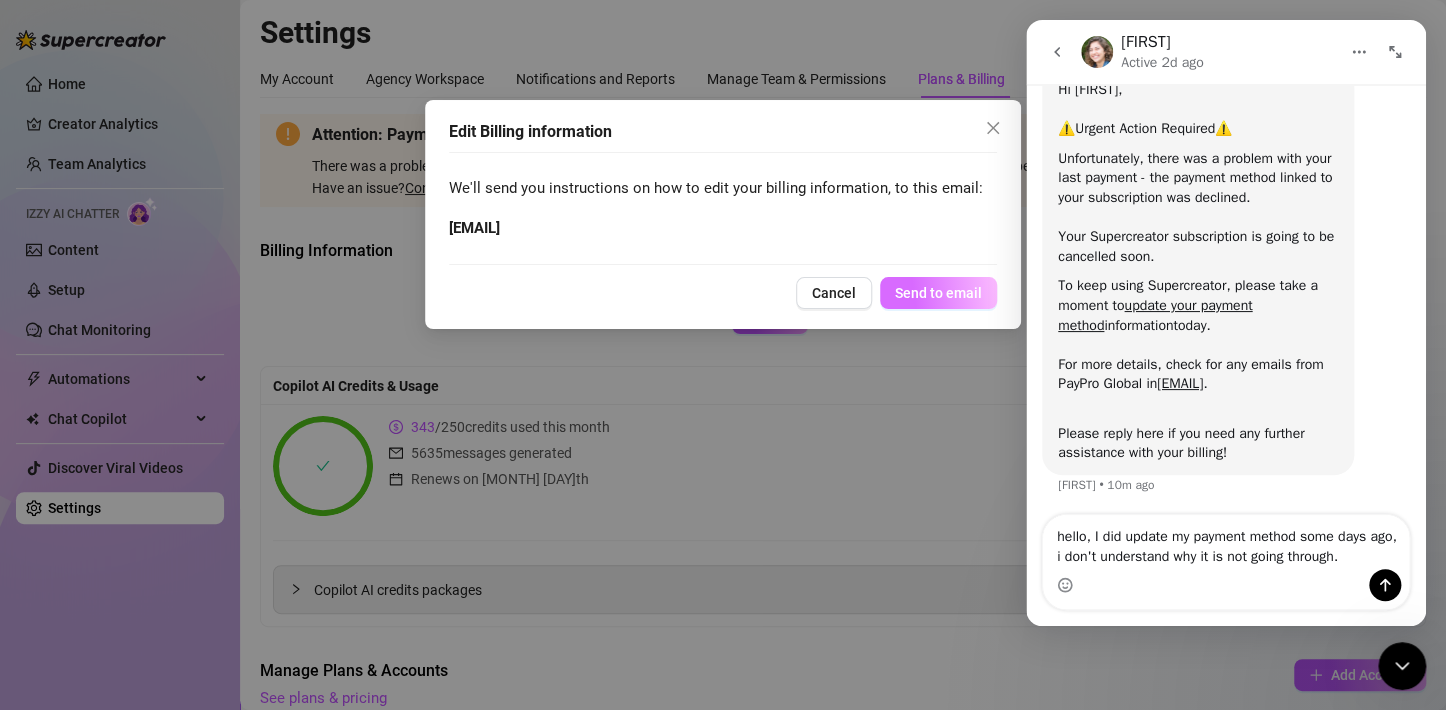 click on "Send to email" at bounding box center (938, 293) 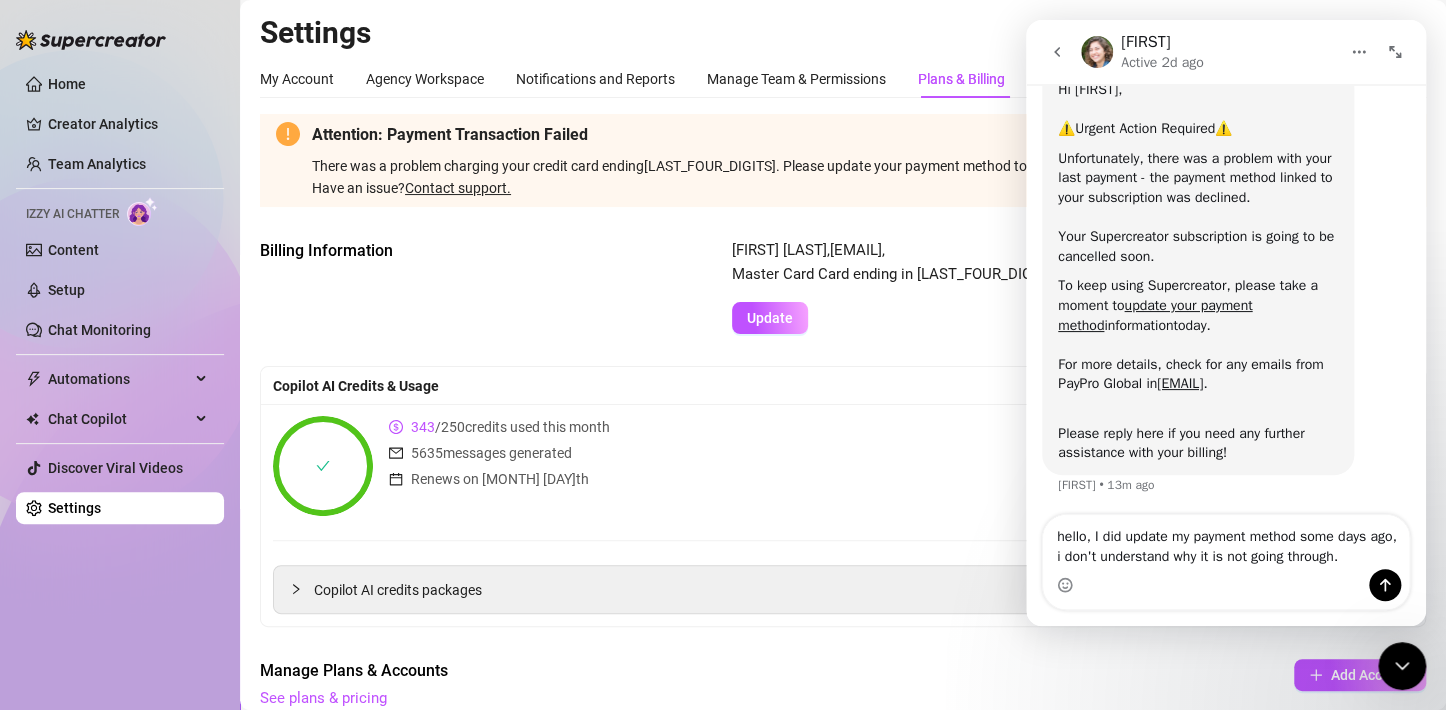scroll, scrollTop: 0, scrollLeft: 0, axis: both 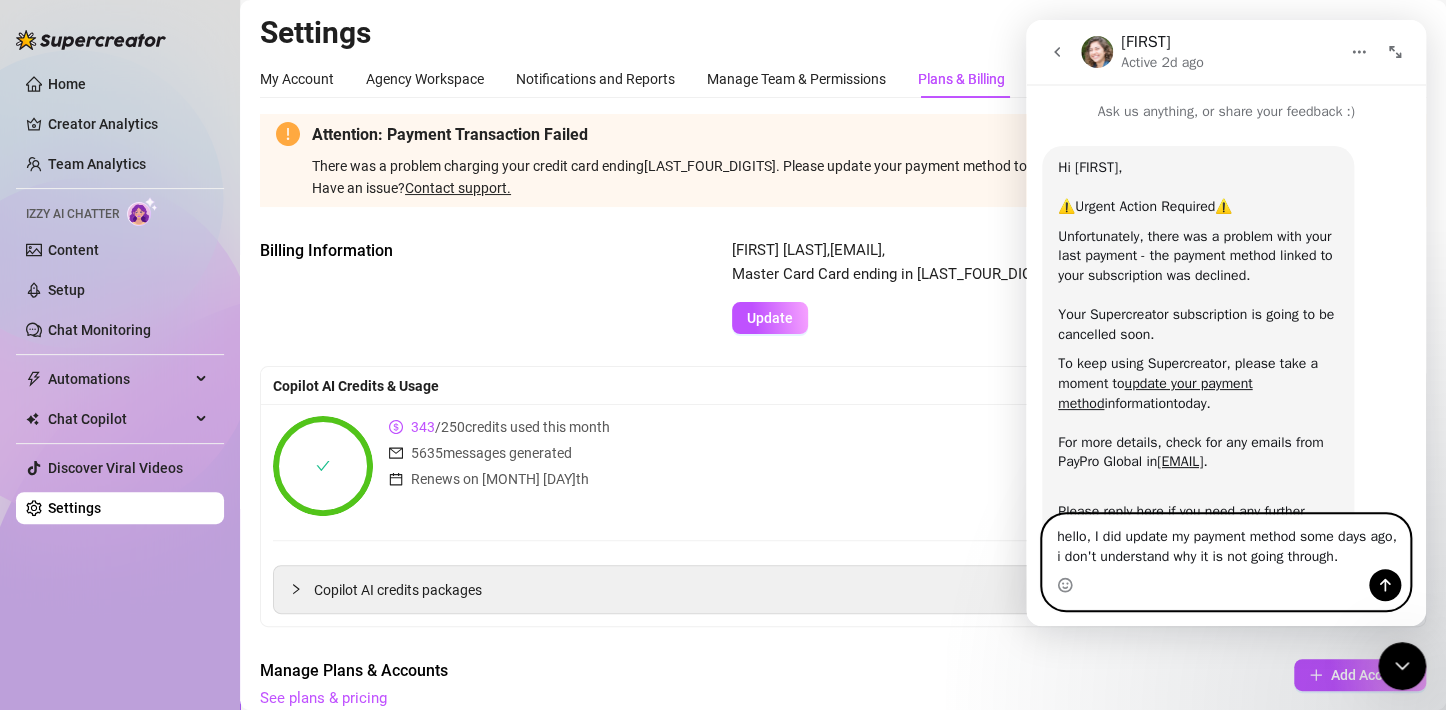 click on "hello, I did update my payment method some days ago, i don't understand why it is not going through." at bounding box center [1226, 542] 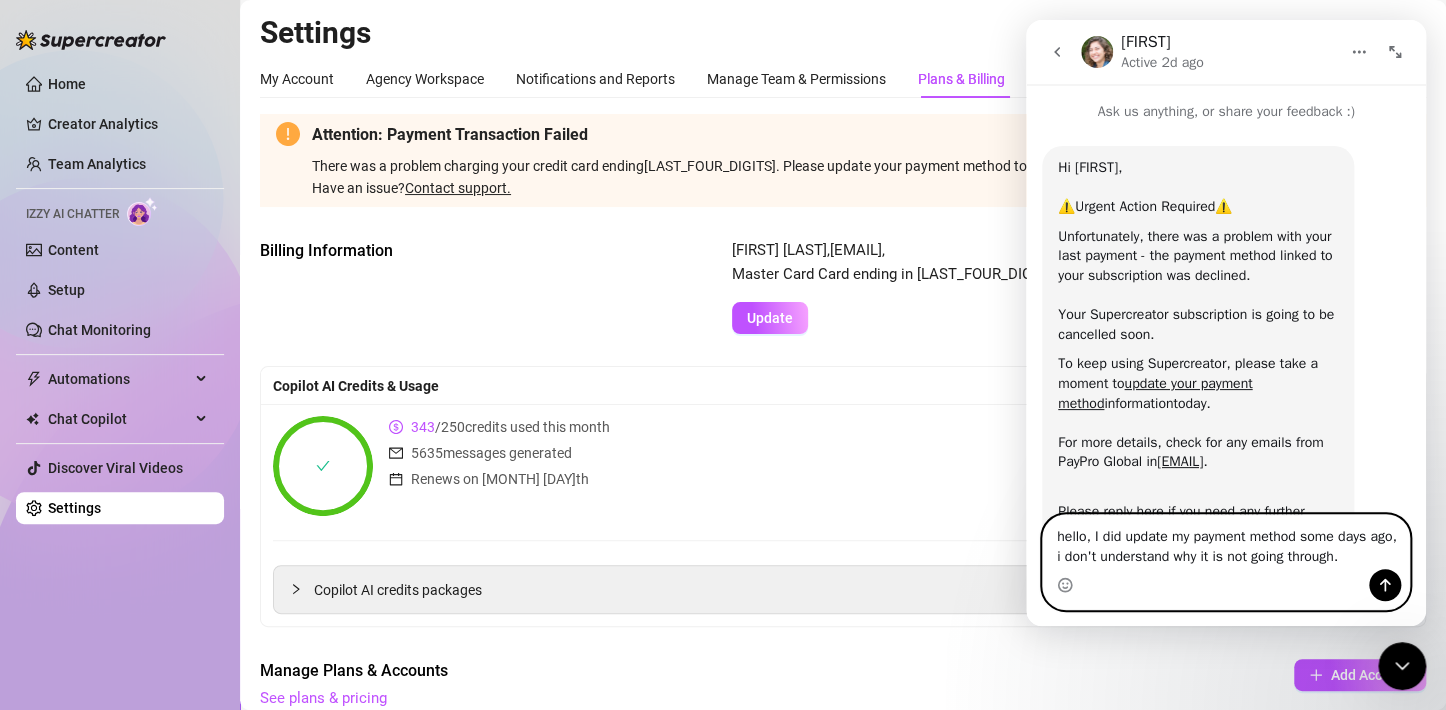 drag, startPoint x: 1382, startPoint y: 558, endPoint x: 1082, endPoint y: 571, distance: 300.28152 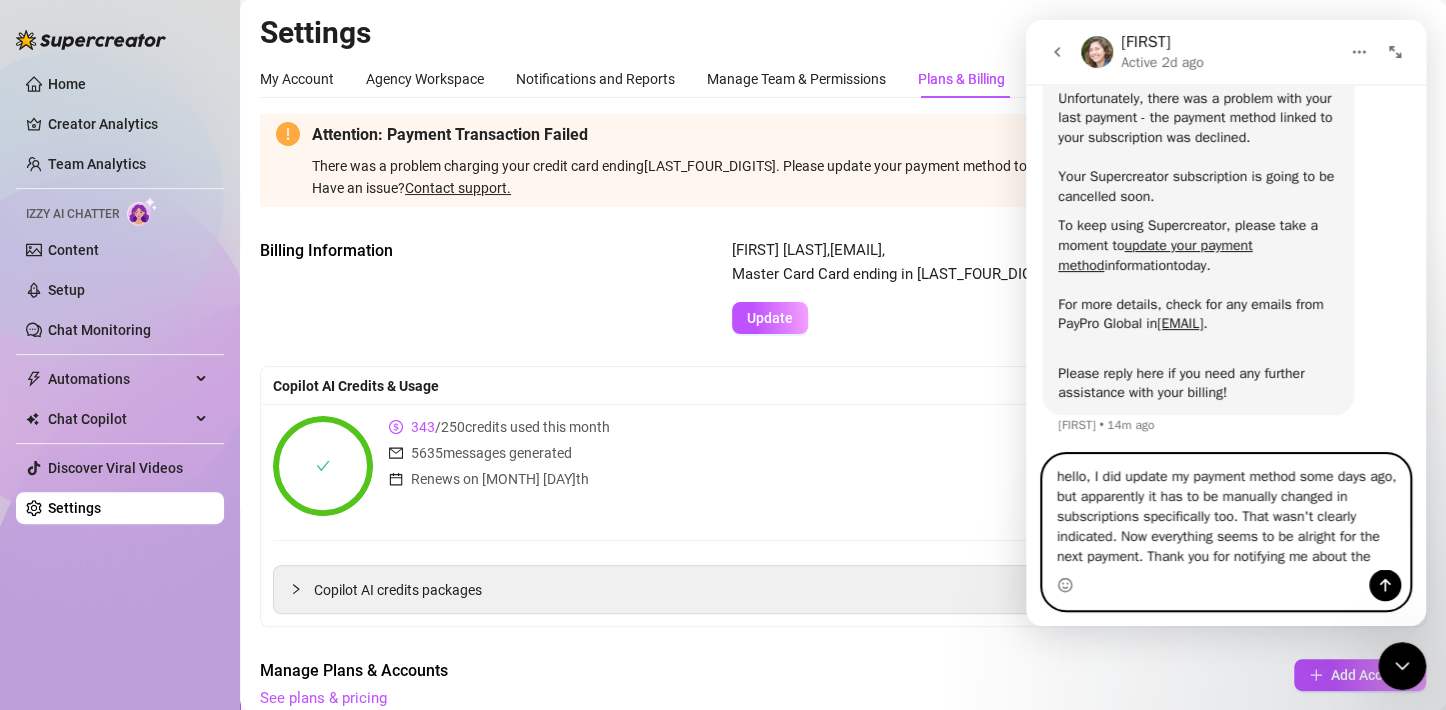 scroll, scrollTop: 158, scrollLeft: 0, axis: vertical 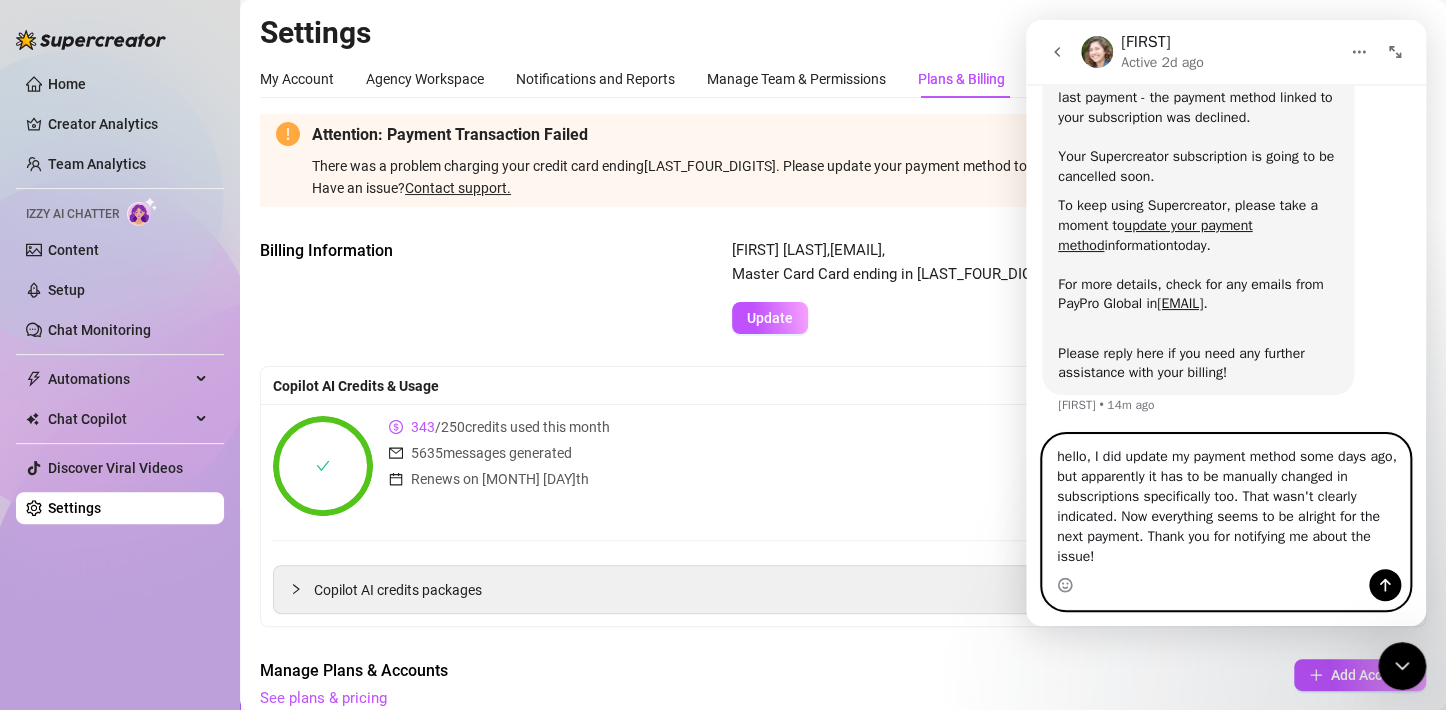 click on "hello, I did update my payment method some days ago, but apparently it has to be manually changed in subscriptions specifically too. That wasn't clearly indicated. Now everything seems to be alright for the next payment. Thank you for notifying me about the issue!" at bounding box center [1226, 502] 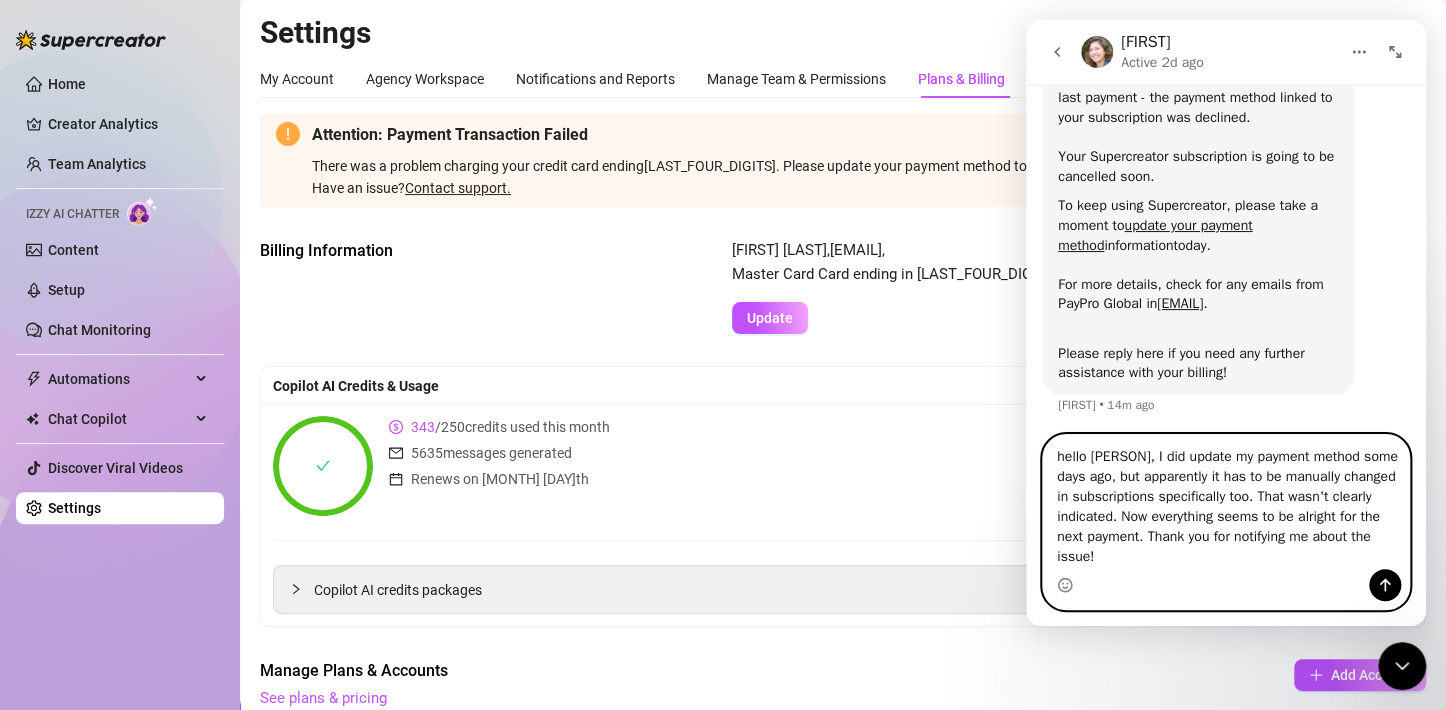 click on "hello [PERSON], I did update my payment method some days ago, but apparently it has to be manually changed in subscriptions specifically too. That wasn't clearly indicated. Now everything seems to be alright for the next payment. Thank you for notifying me about the issue!" at bounding box center [1226, 502] 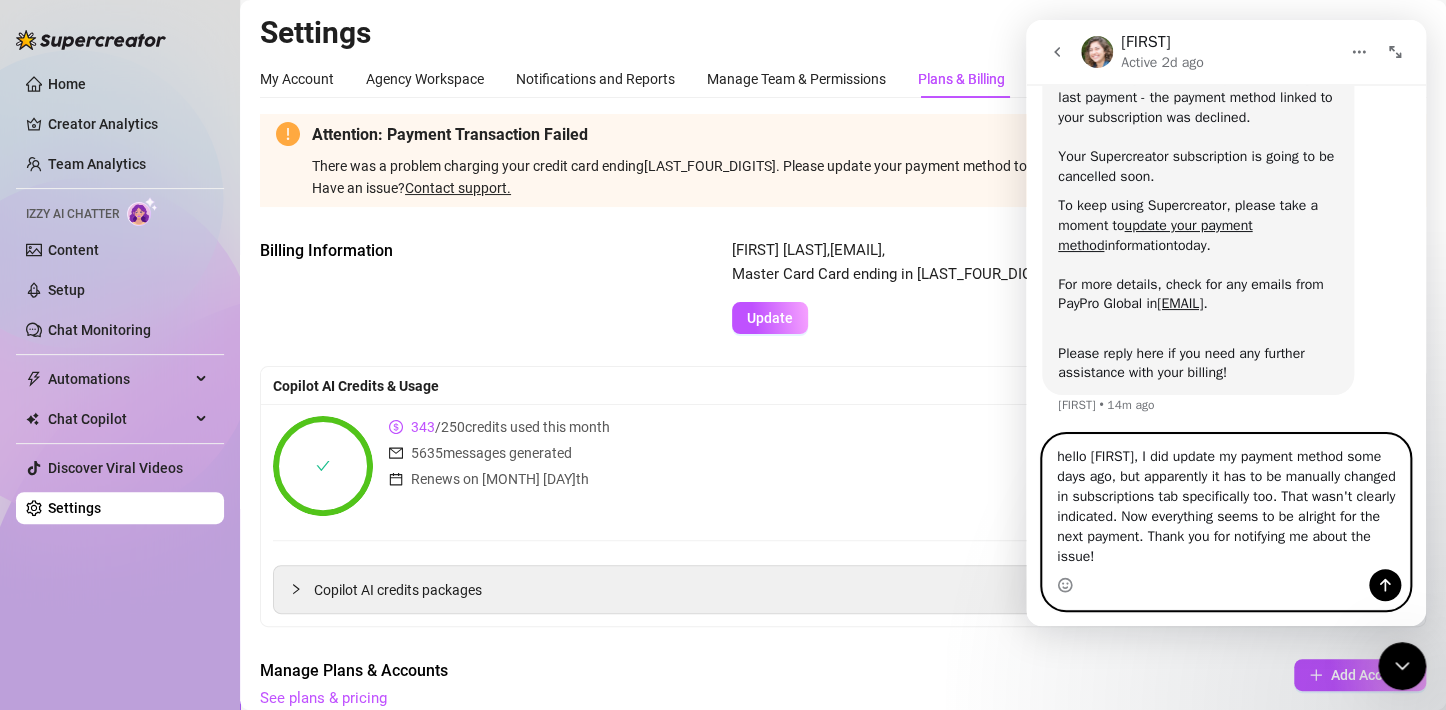 click on "hello [FIRST], I did update my payment method some days ago, but apparently it has to be manually changed in subscriptions tab specifically too. That wasn't clearly indicated. Now everything seems to be alright for the next payment. Thank you for notifying me about the issue!" at bounding box center (1226, 502) 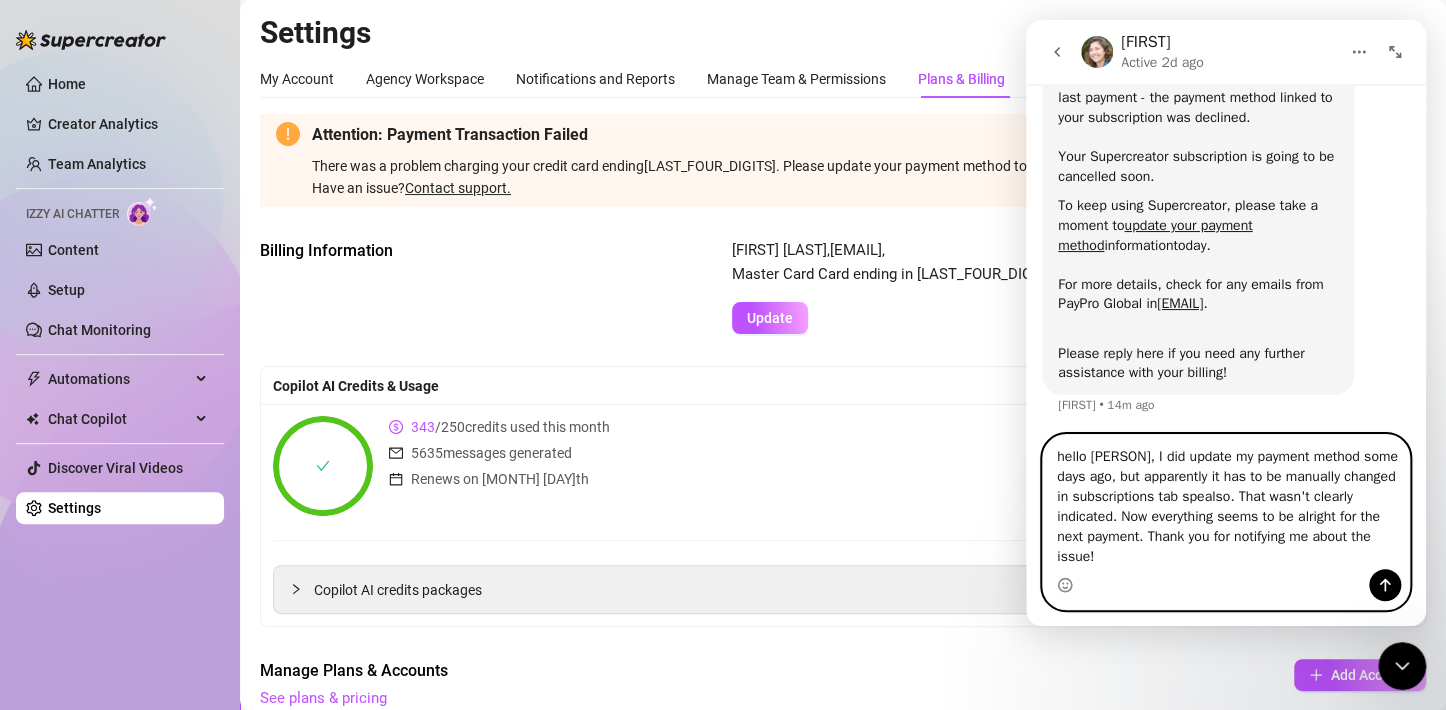 scroll, scrollTop: 138, scrollLeft: 0, axis: vertical 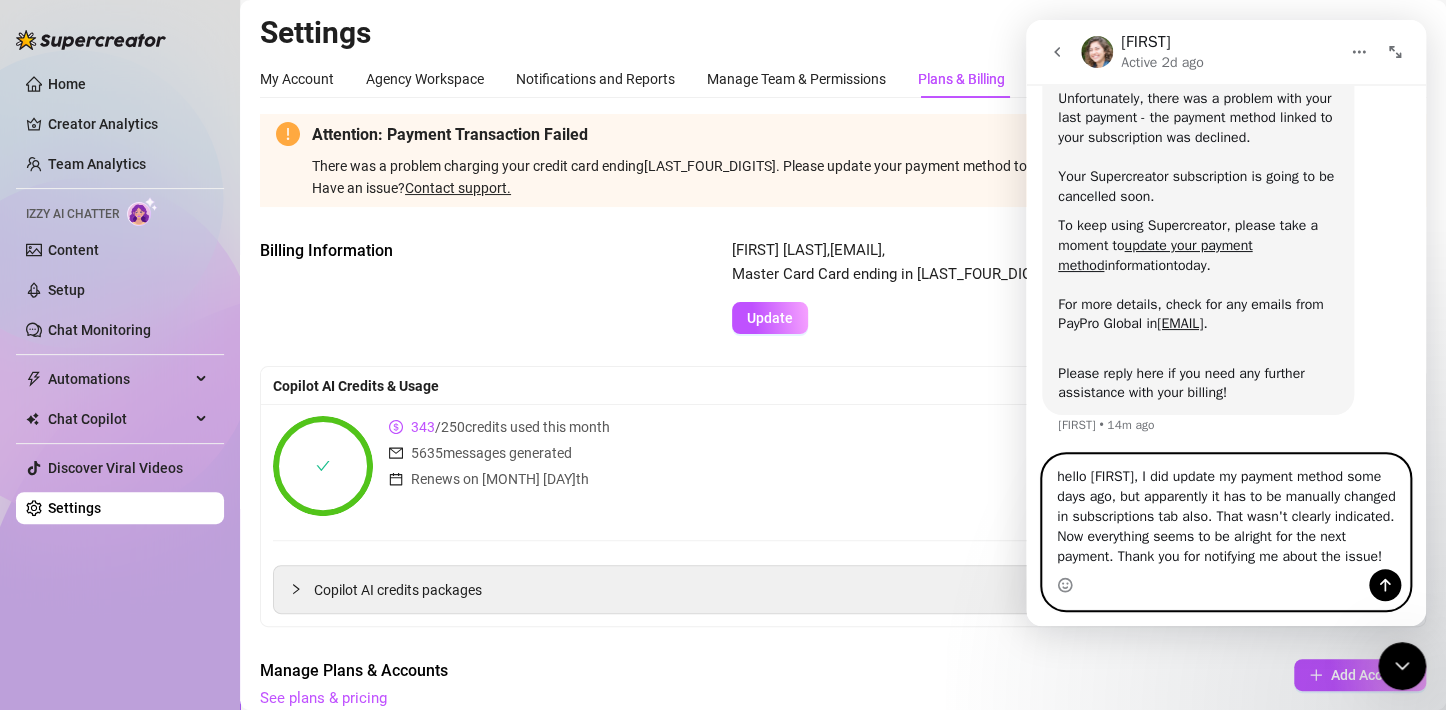 type on "hello [FIRST], I did update my payment method some days ago, but apparently it has to be manually changed in subscriptions tab also. That wasn't clearly indicated. Now everything seems to be alright for the next payment. Thank you for notifying me about the issue!" 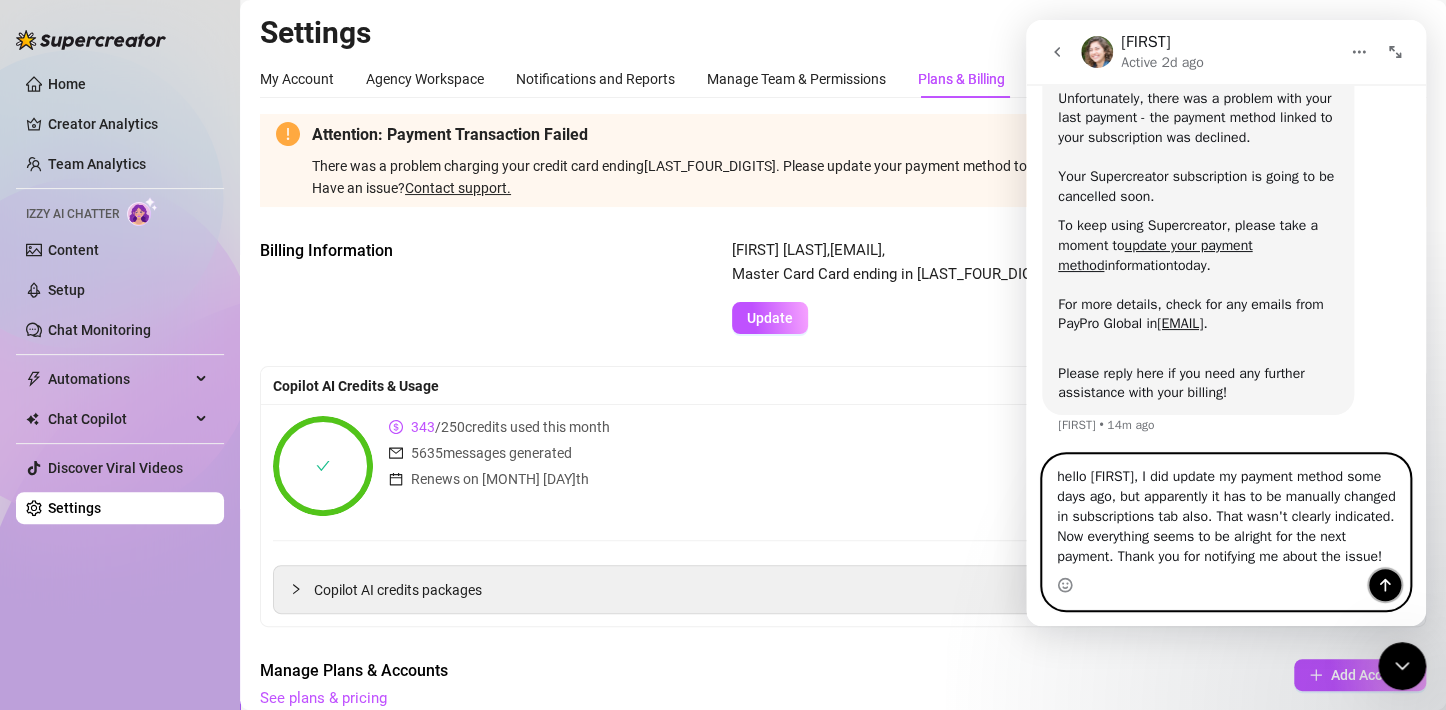 click 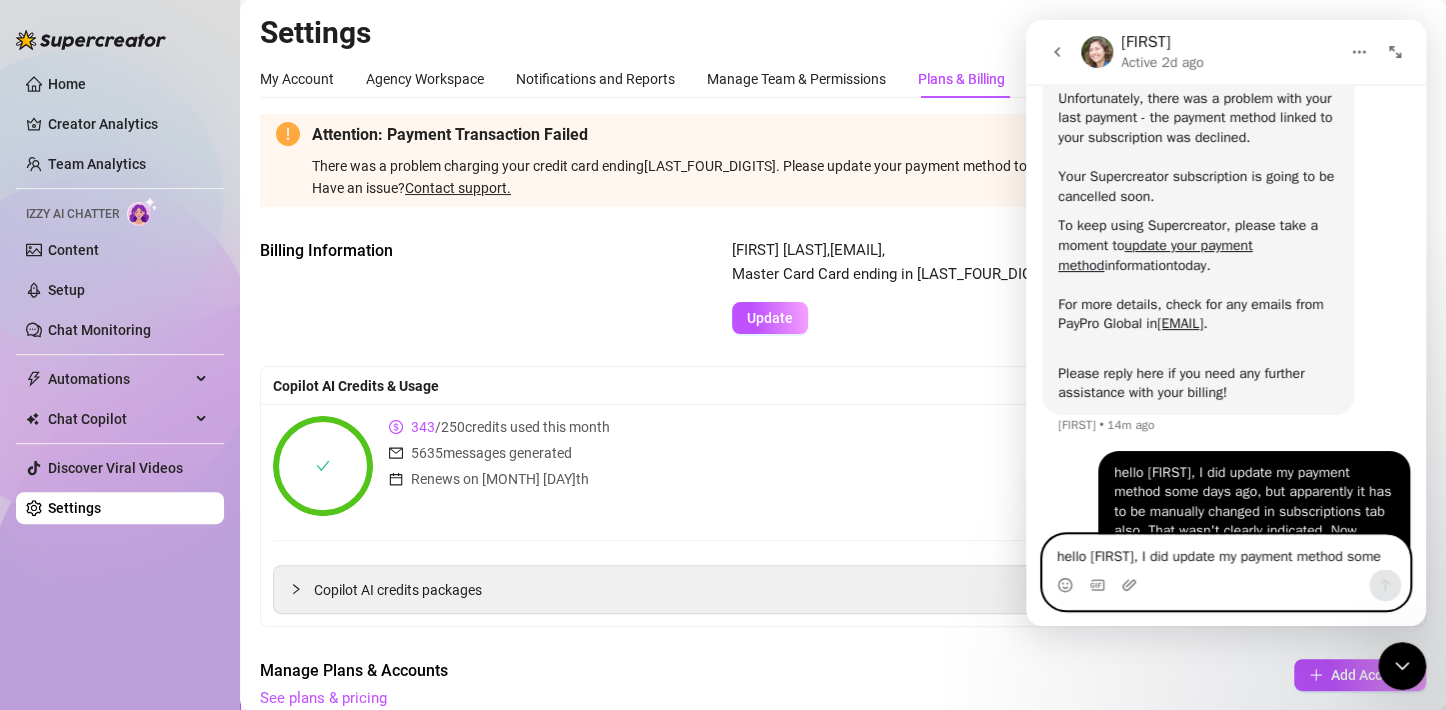 type 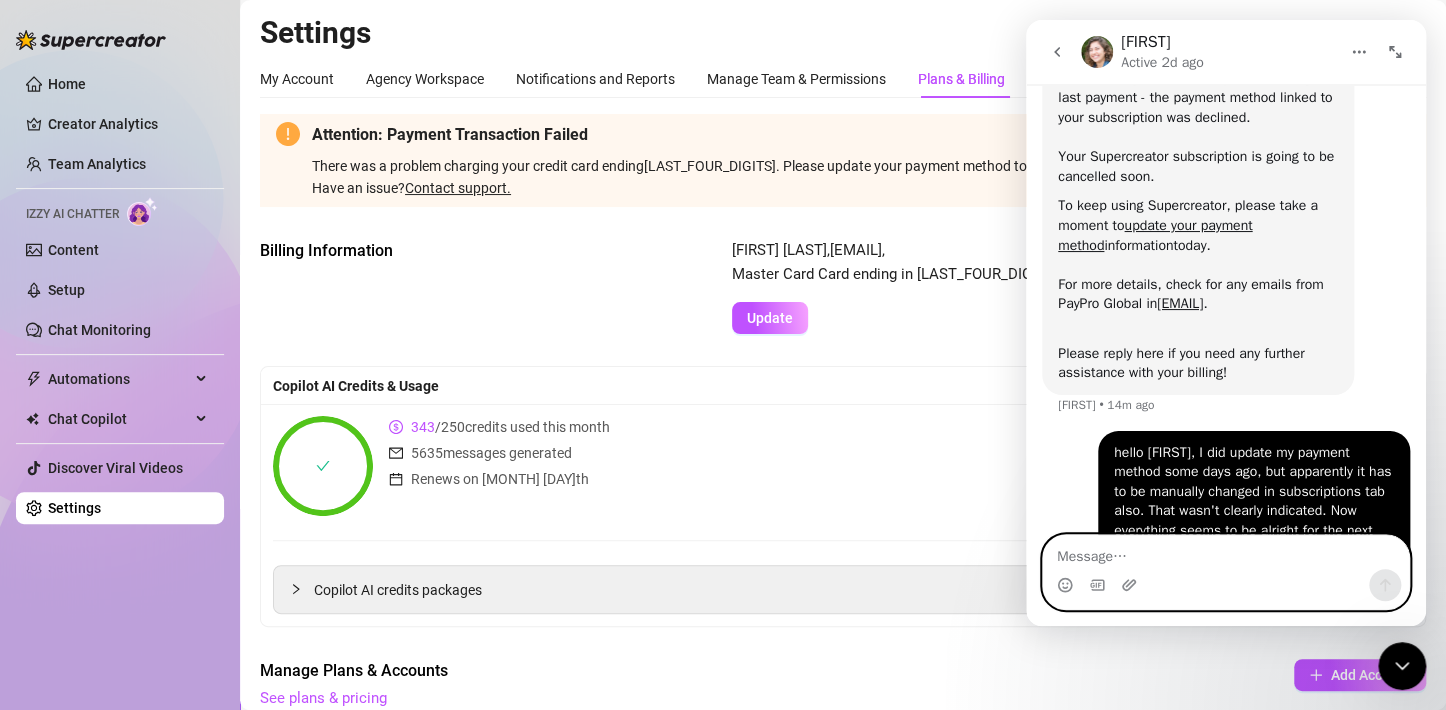 scroll, scrollTop: 216, scrollLeft: 0, axis: vertical 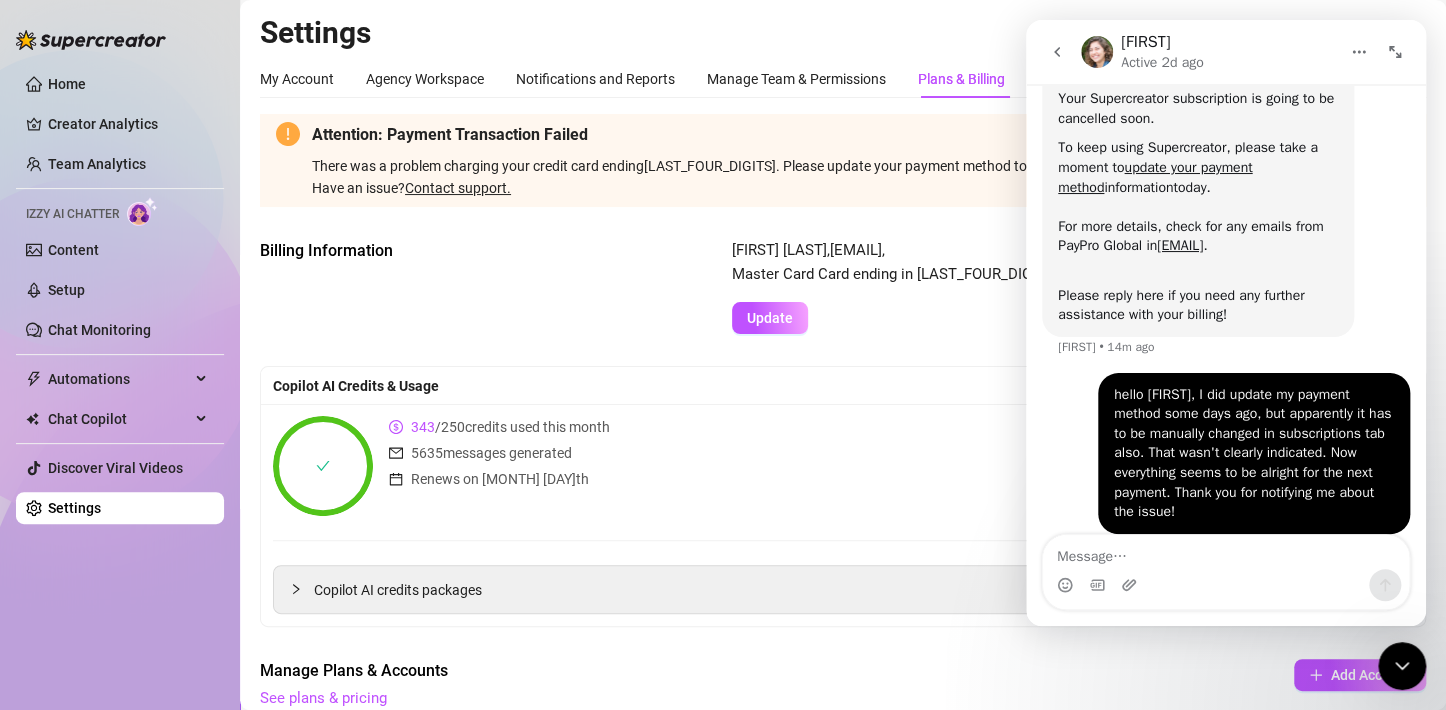 click on "Settings" at bounding box center (843, 33) 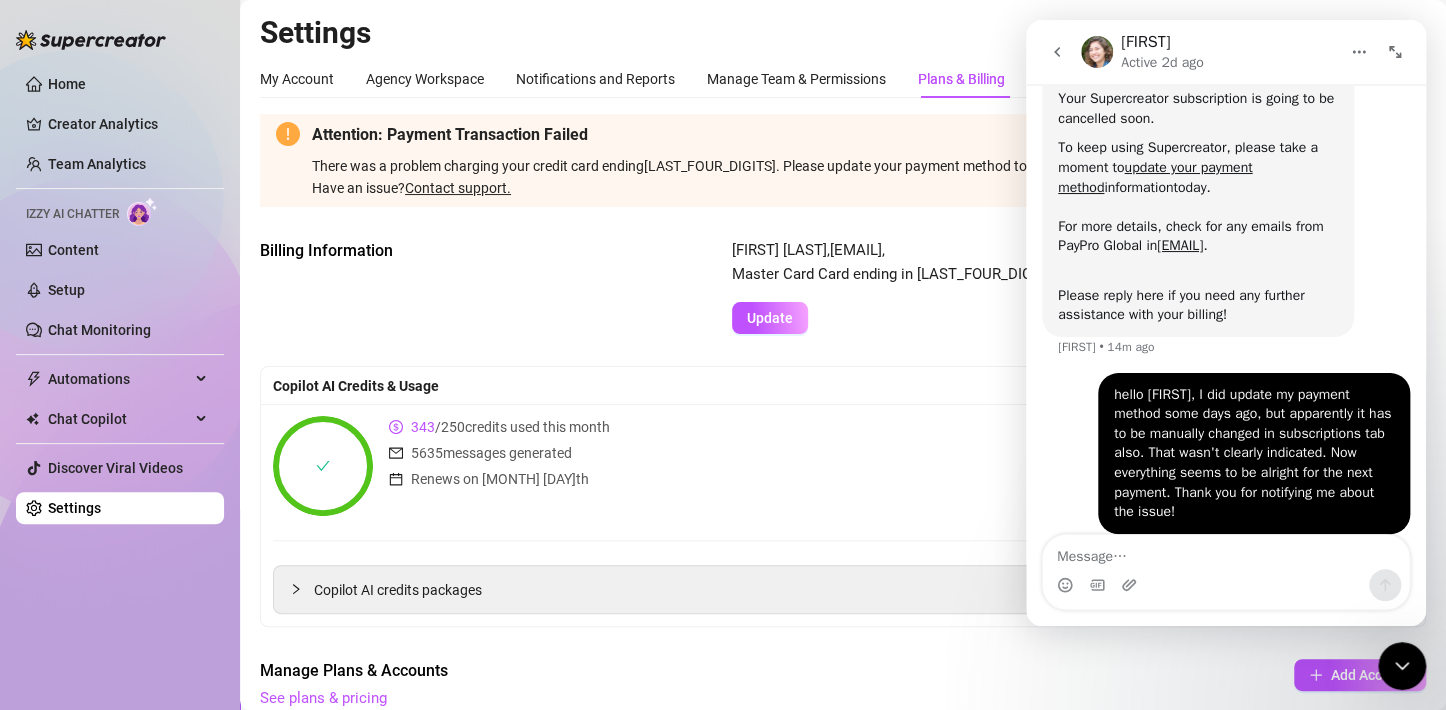 click 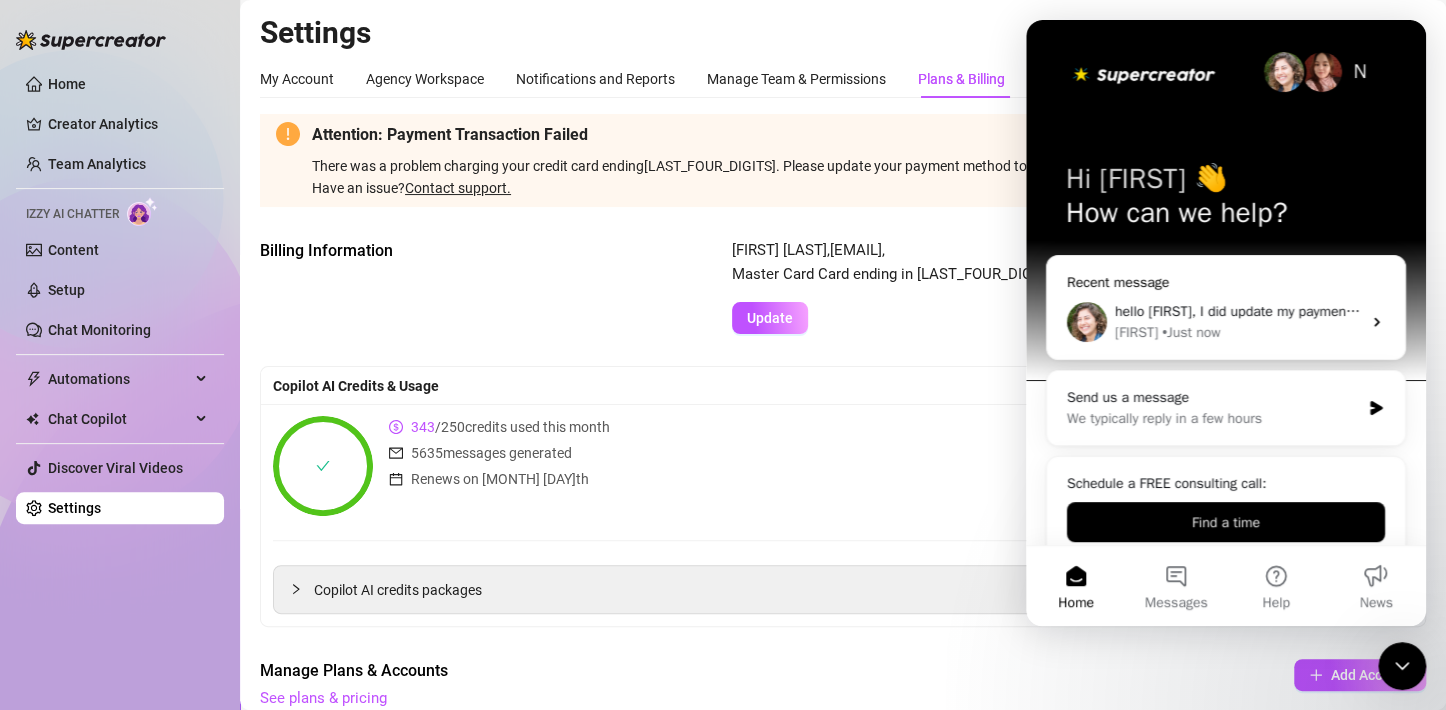 scroll, scrollTop: 0, scrollLeft: 0, axis: both 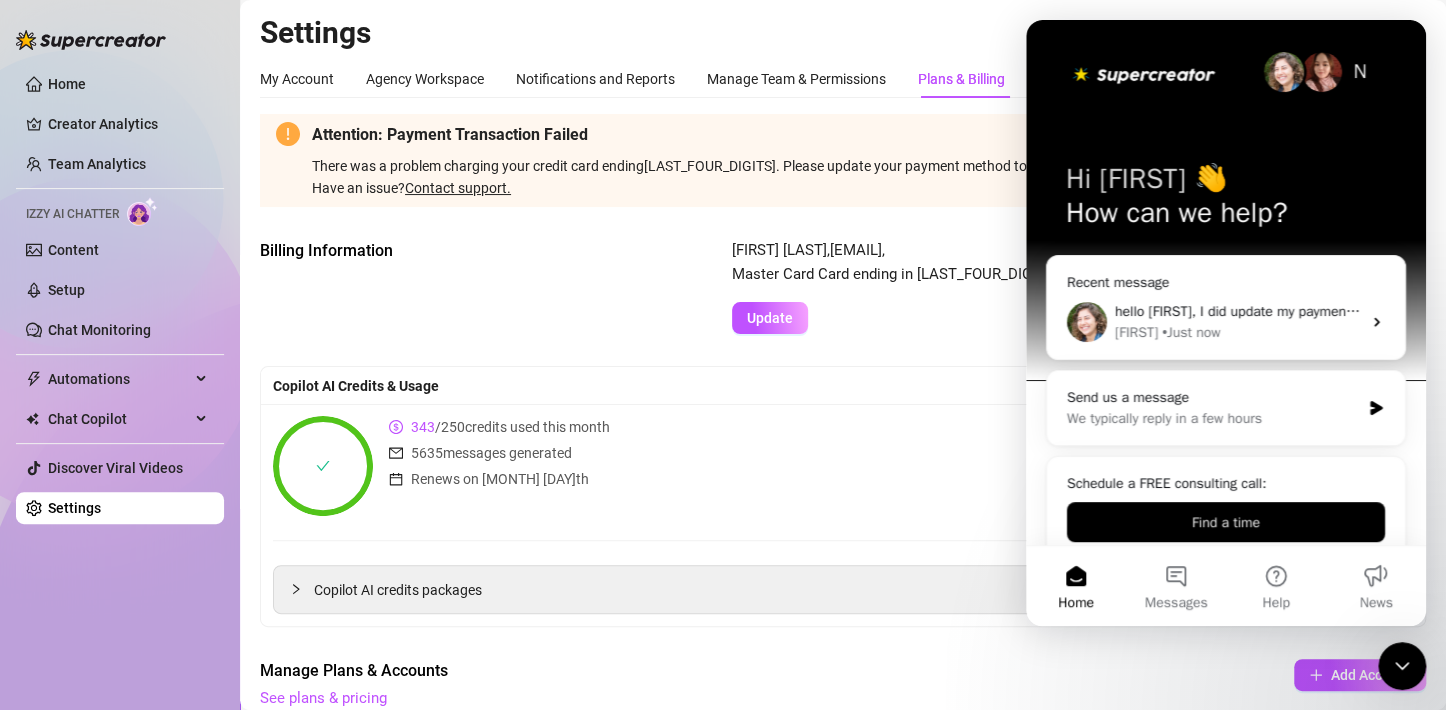 click on "Attention: Payment Transaction Failed There was a problem charging your credit card ending  [CARD_LAST_4] . Please update your payment method to keep using Supercreator.   Have an issue?  Contact support. Billing Information [FIRST] [LAST] ,  [EMAIL] , Master Card Card ending in [CARD_LAST_4] Update Copilot AI Credits & Usage 343 / 250  credits used this month 5635  messages generated Renews on   [DATE] Buy More Credits Copilot AI credits packages Manage Plans & Accounts See plans & pricing Add Account THE Basic Pro Remove ️30yo Basic Pro Remove Invoices Issue Date Status Basic plan Pro plan Invoice [DATE] Unpaid 0 0 View Invoice [DATE] Unpaid 0 0 View Invoice [DATE] Unpaid 0 0 View Invoice [DATE] Paid 2 0 View Invoice [DATE] Unpaid 2 0 View Invoice [DATE] Paid 0 0 View Invoice [DATE] Paid 0 0 View Invoice [DATE] Paid 0 0 View Invoice [DATE] Paid 0 0 View Invoice [DATE] Paid 0 0 View Invoice [DATE] Paid 0 0" at bounding box center [843, 1394] 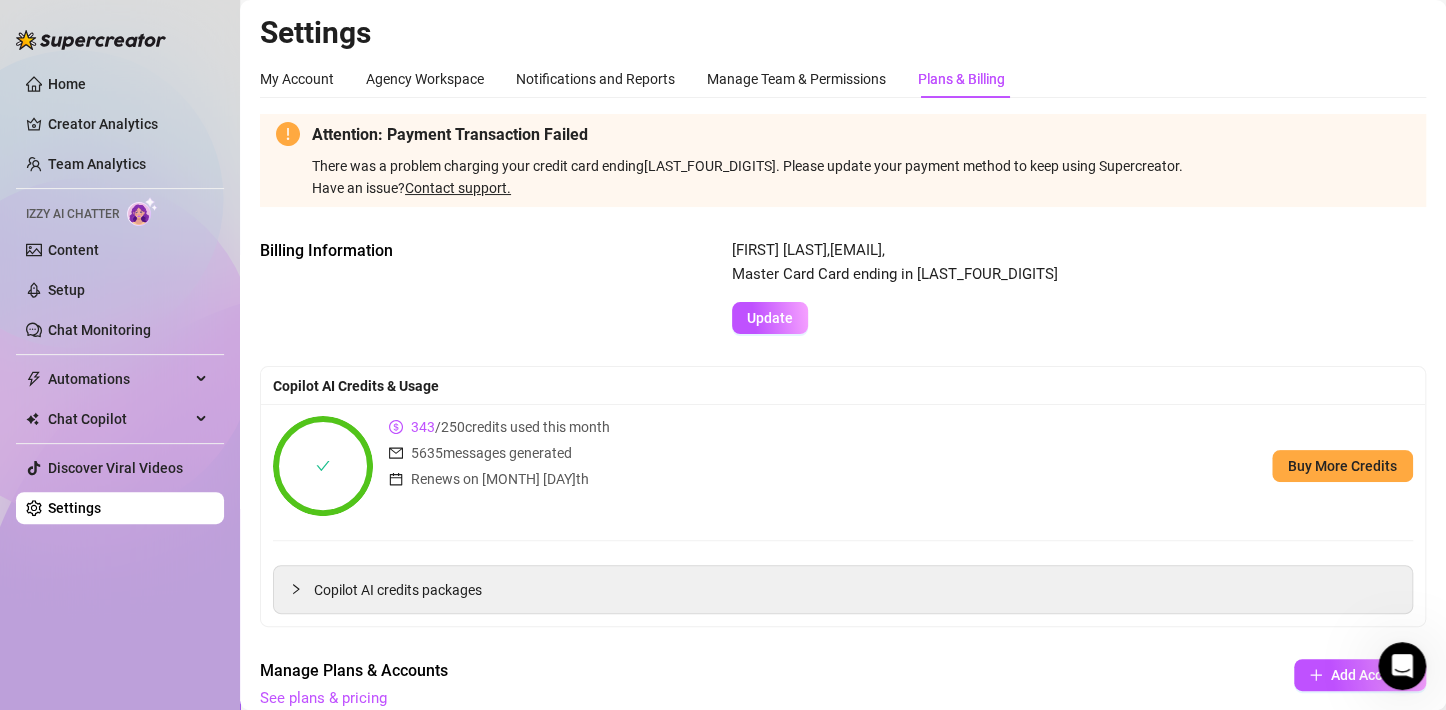 scroll, scrollTop: 0, scrollLeft: 0, axis: both 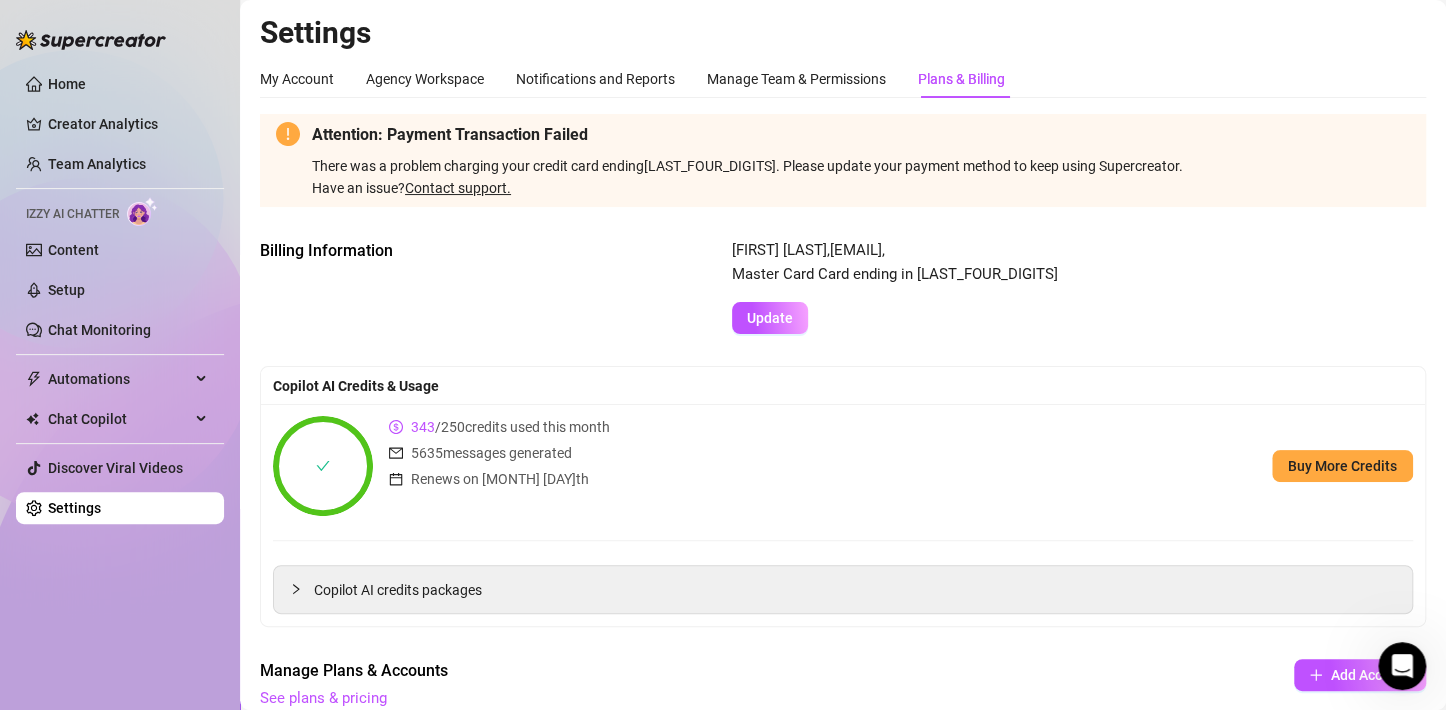 click on "Contact support." at bounding box center [458, 188] 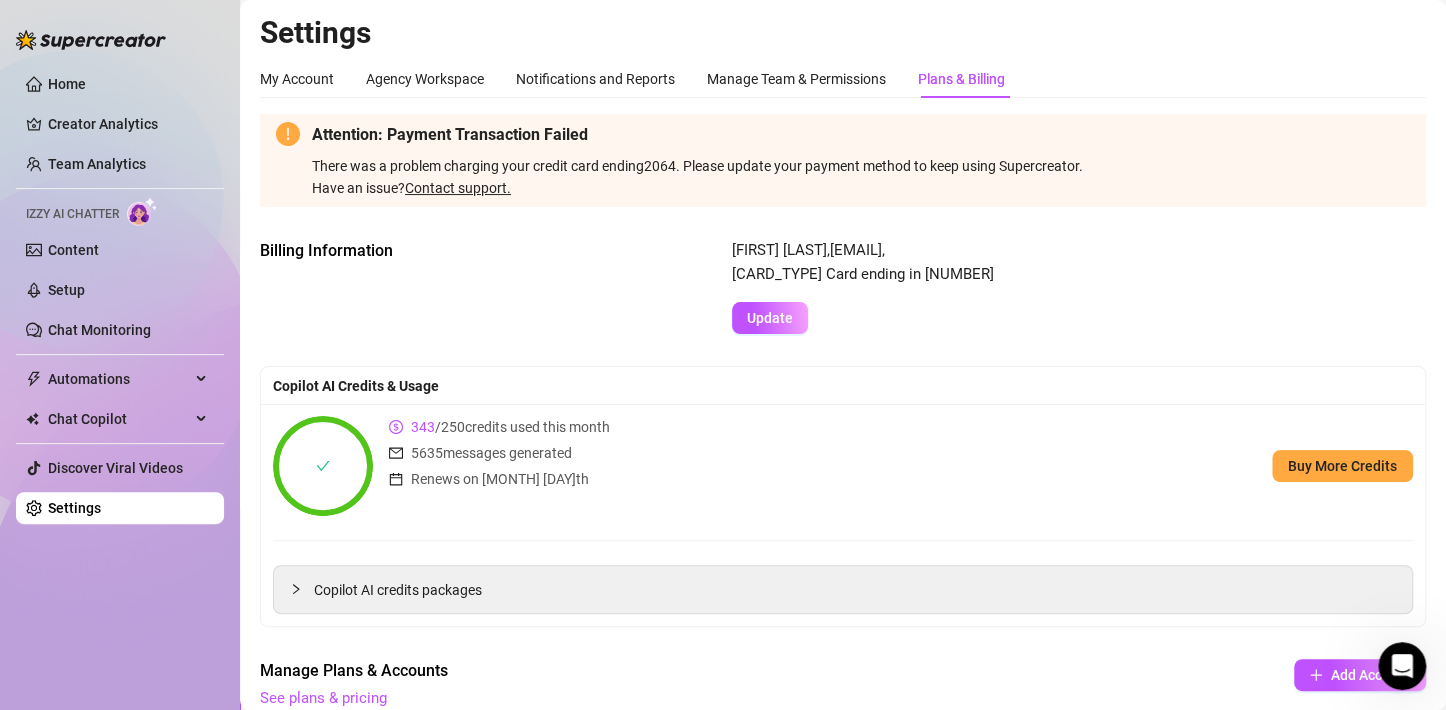 click on "Contact support." at bounding box center [458, 188] 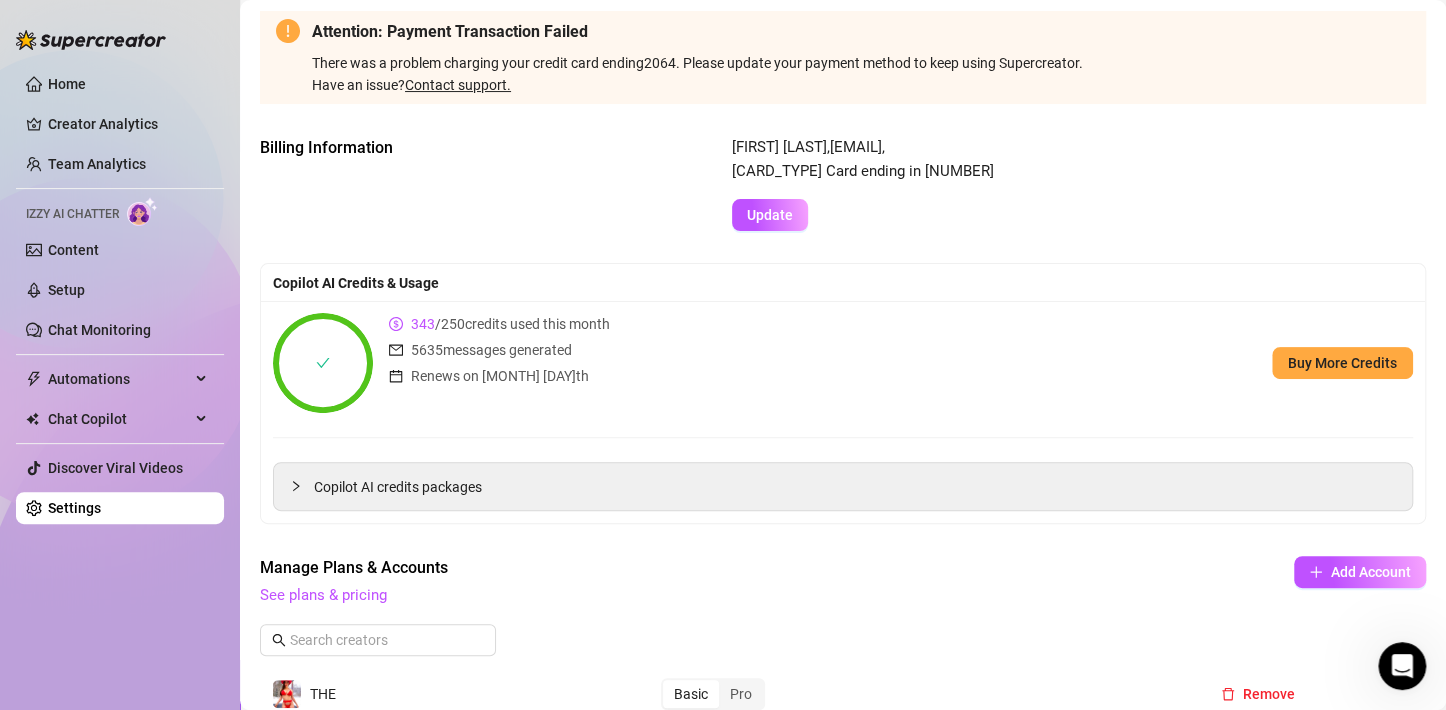 scroll, scrollTop: 0, scrollLeft: 0, axis: both 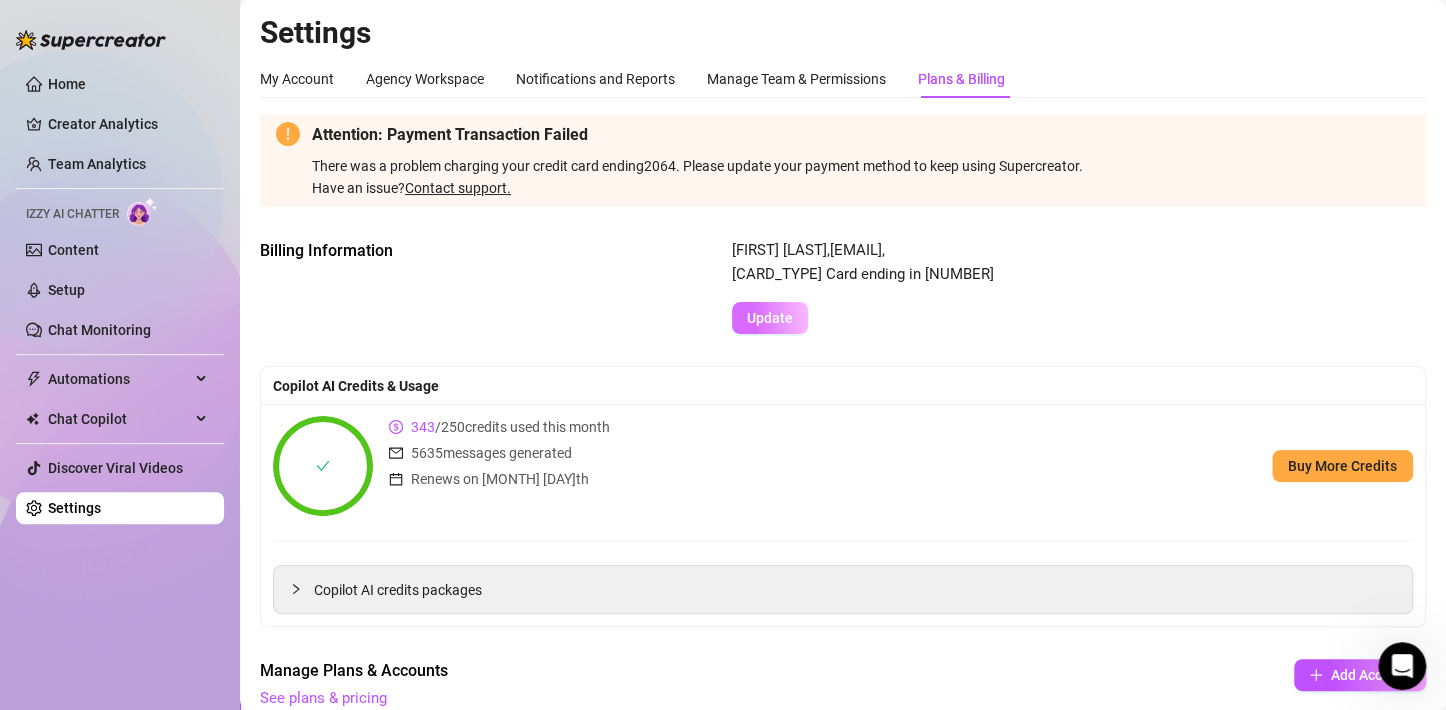click on "Update" at bounding box center [770, 318] 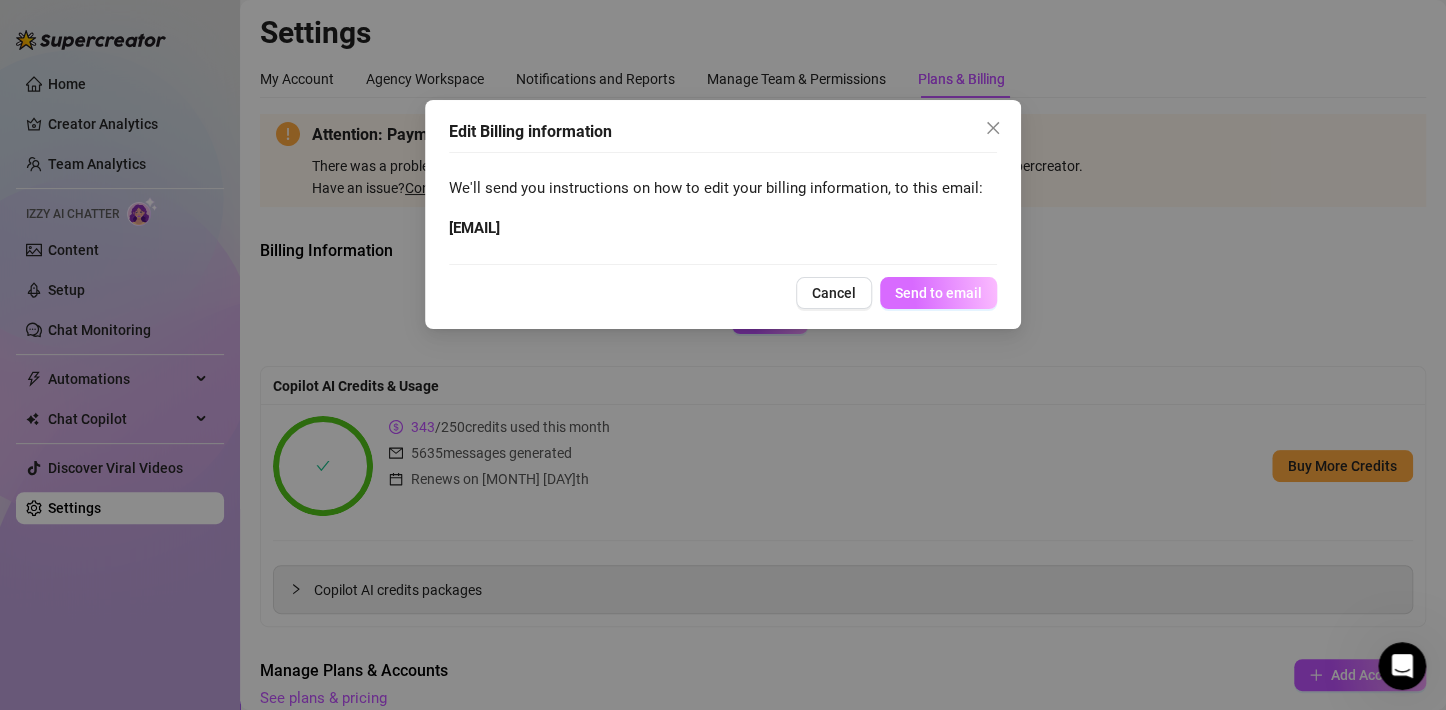 click on "Send to email" at bounding box center [938, 293] 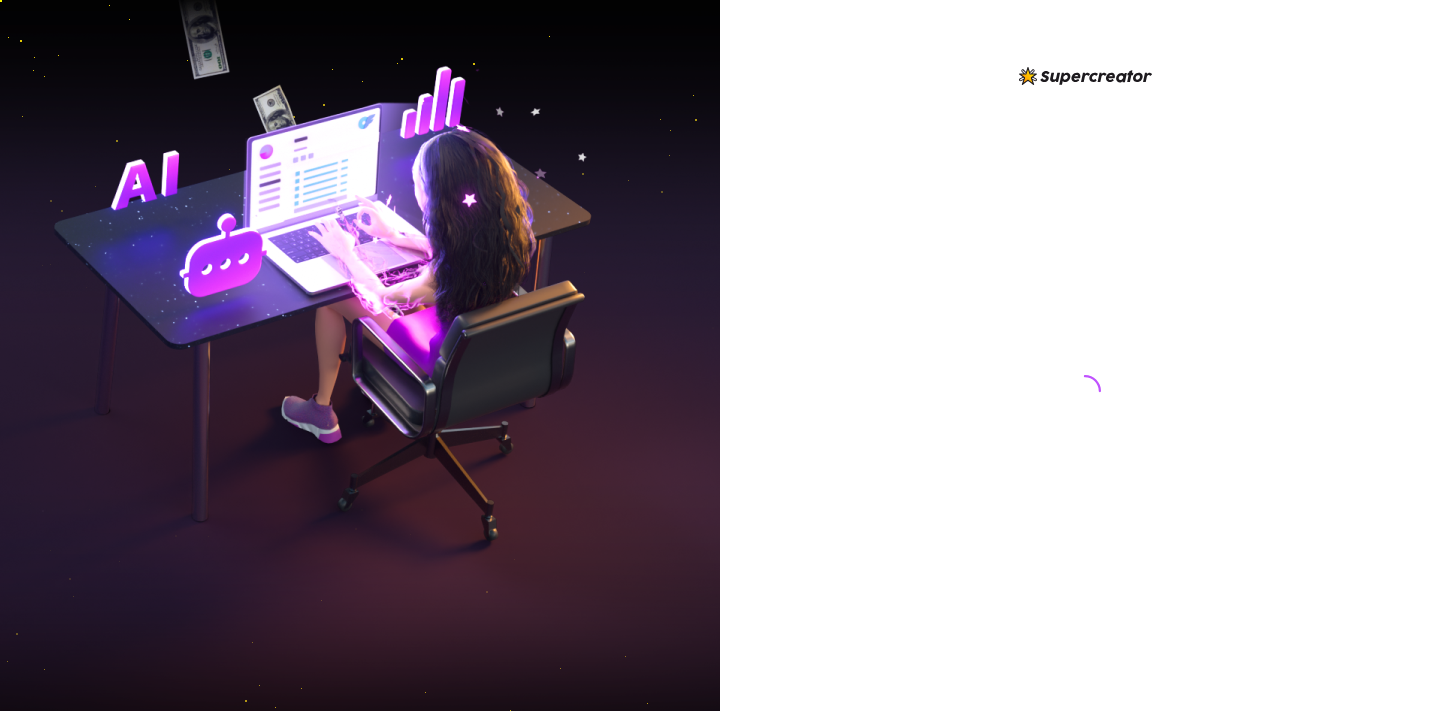 scroll, scrollTop: 0, scrollLeft: 0, axis: both 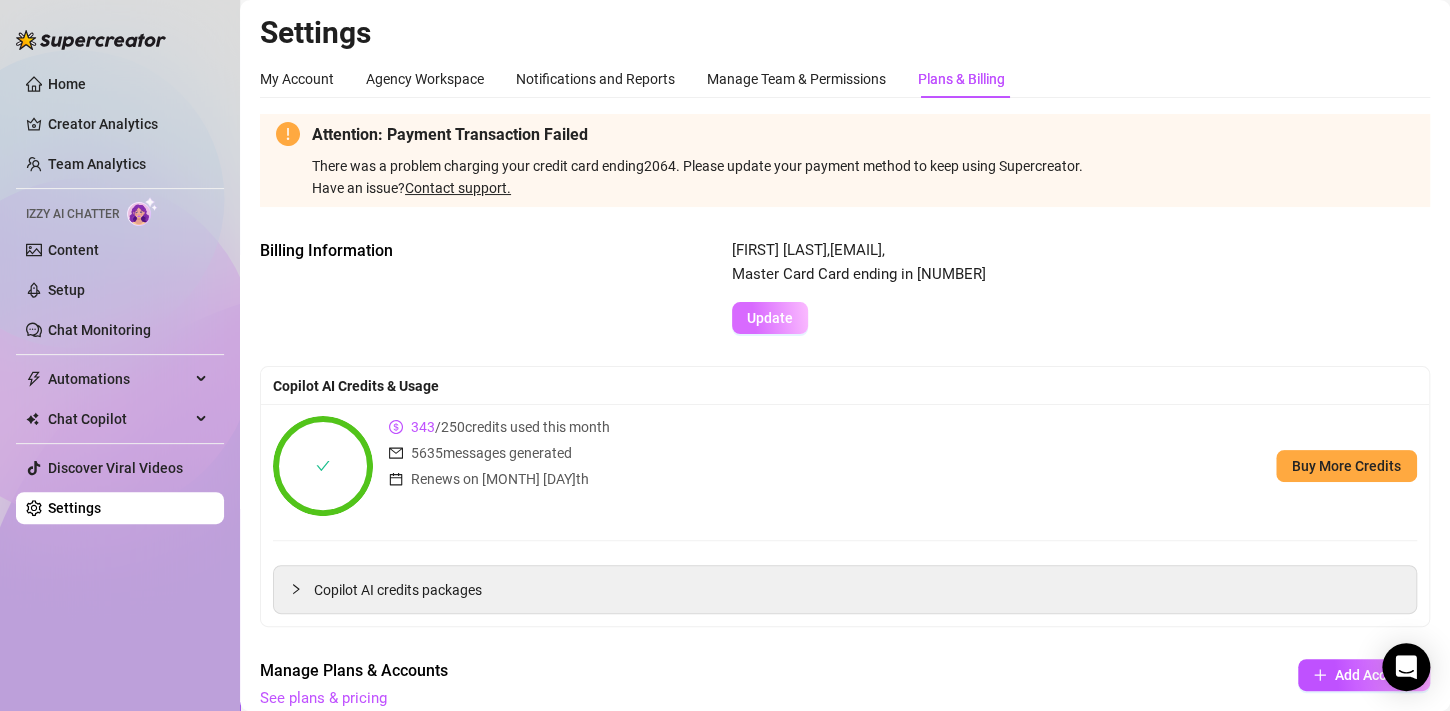 click on "Update" at bounding box center [770, 318] 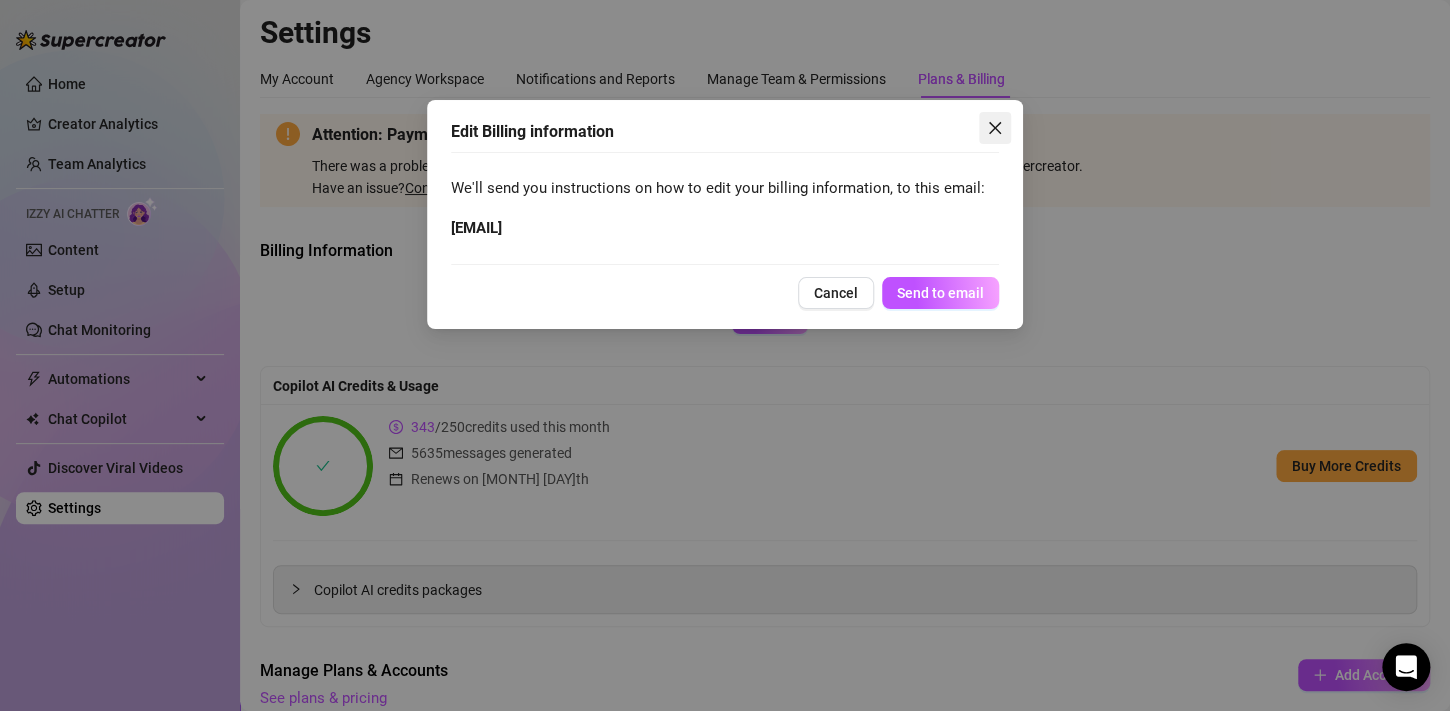 click 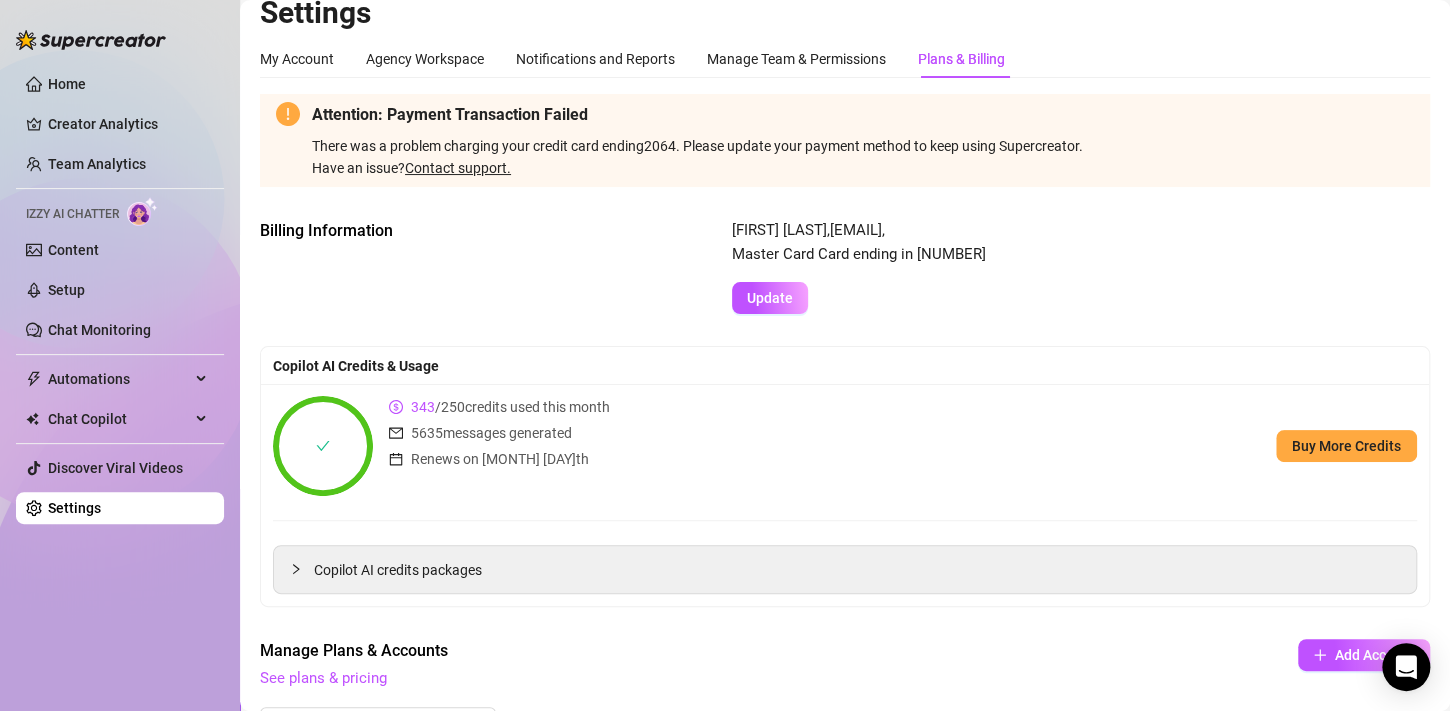 scroll, scrollTop: 18, scrollLeft: 0, axis: vertical 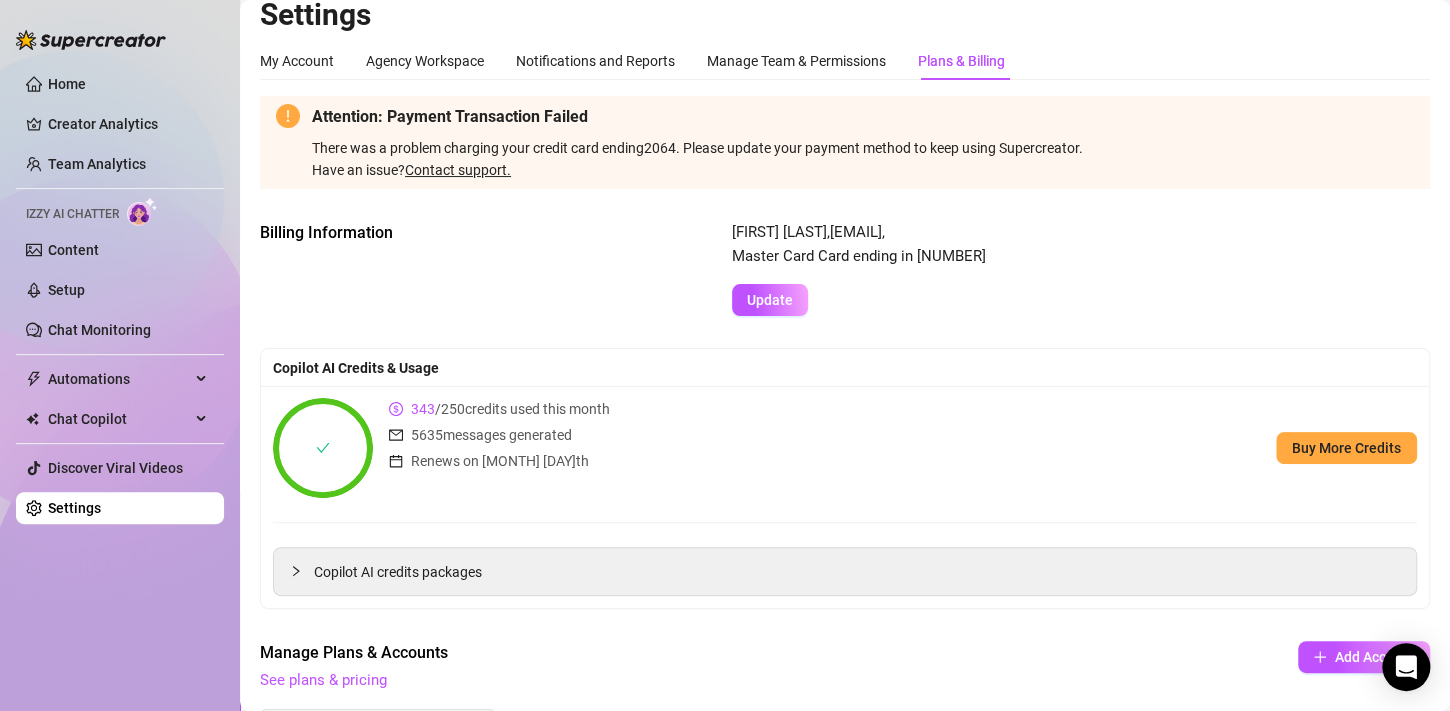 click on "Contact support." at bounding box center (458, 170) 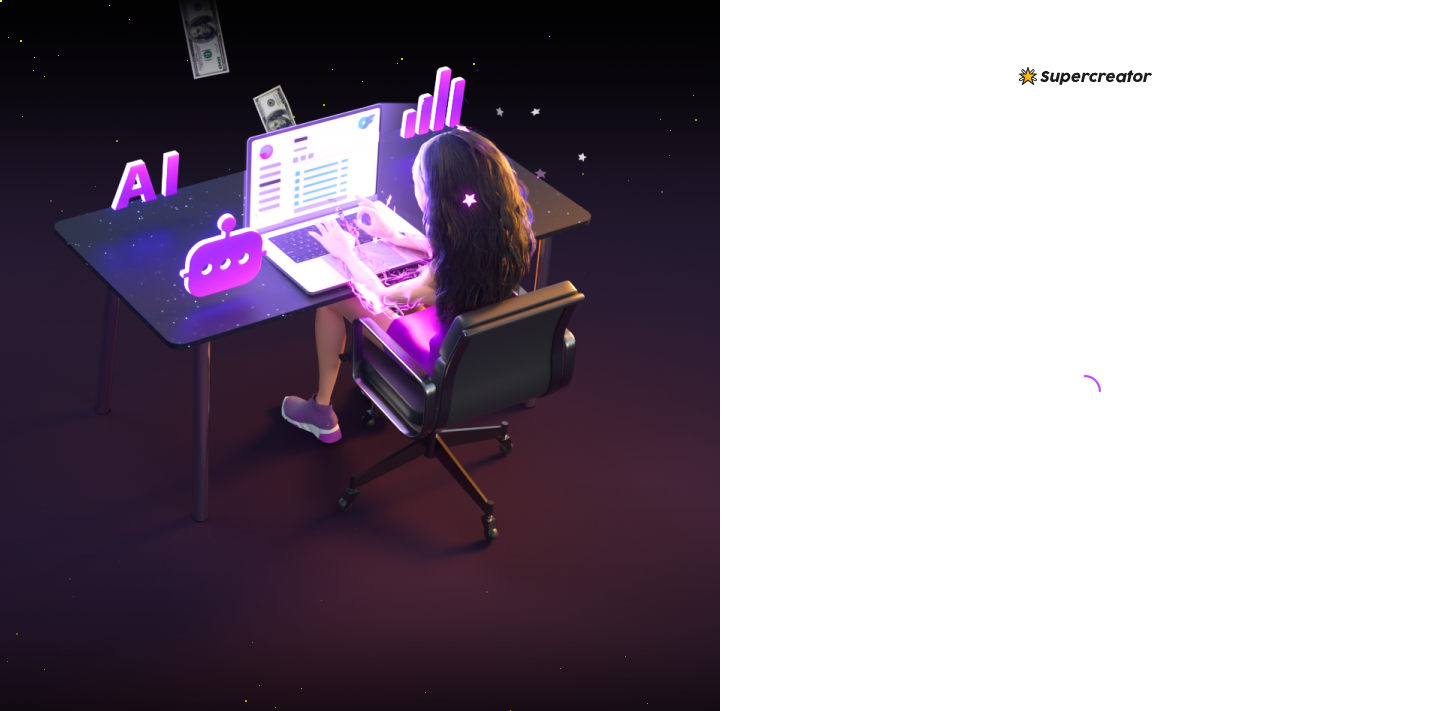 scroll, scrollTop: 0, scrollLeft: 0, axis: both 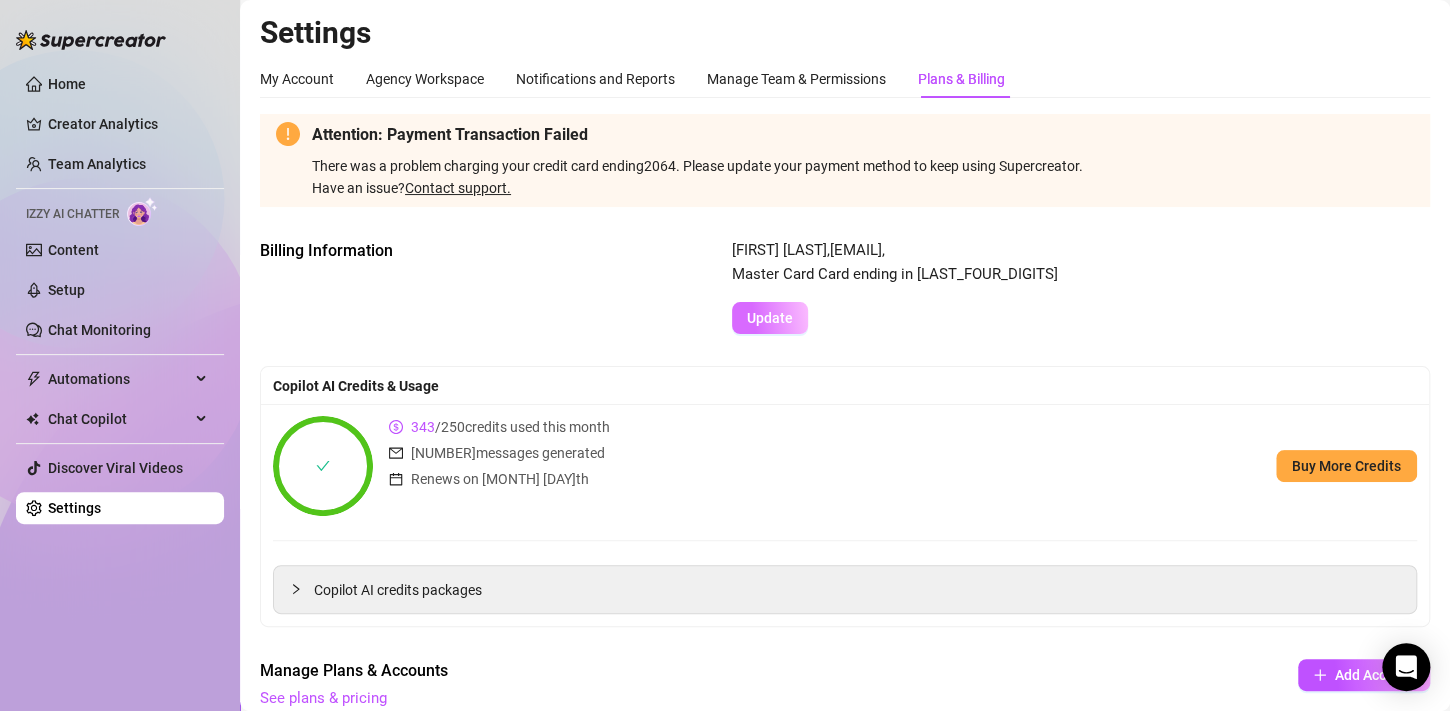 click on "Update" at bounding box center [770, 318] 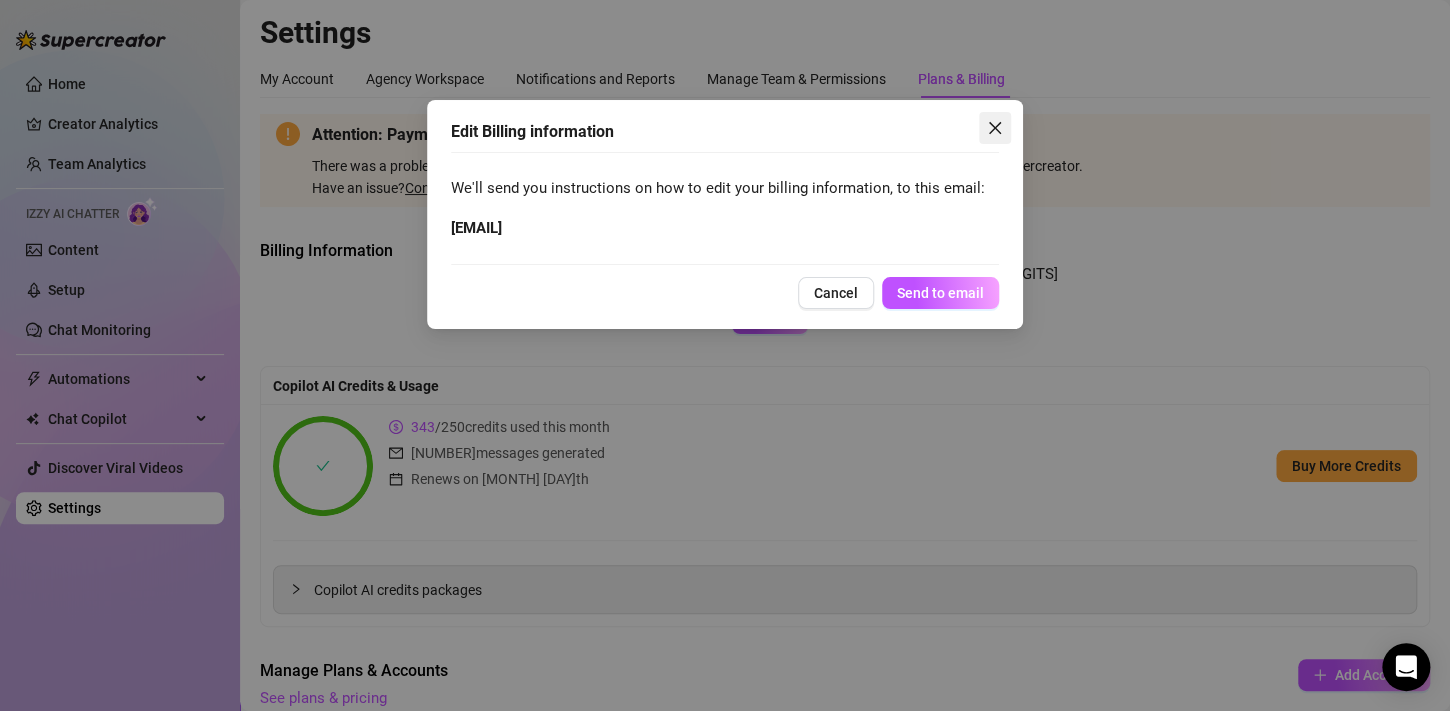 click 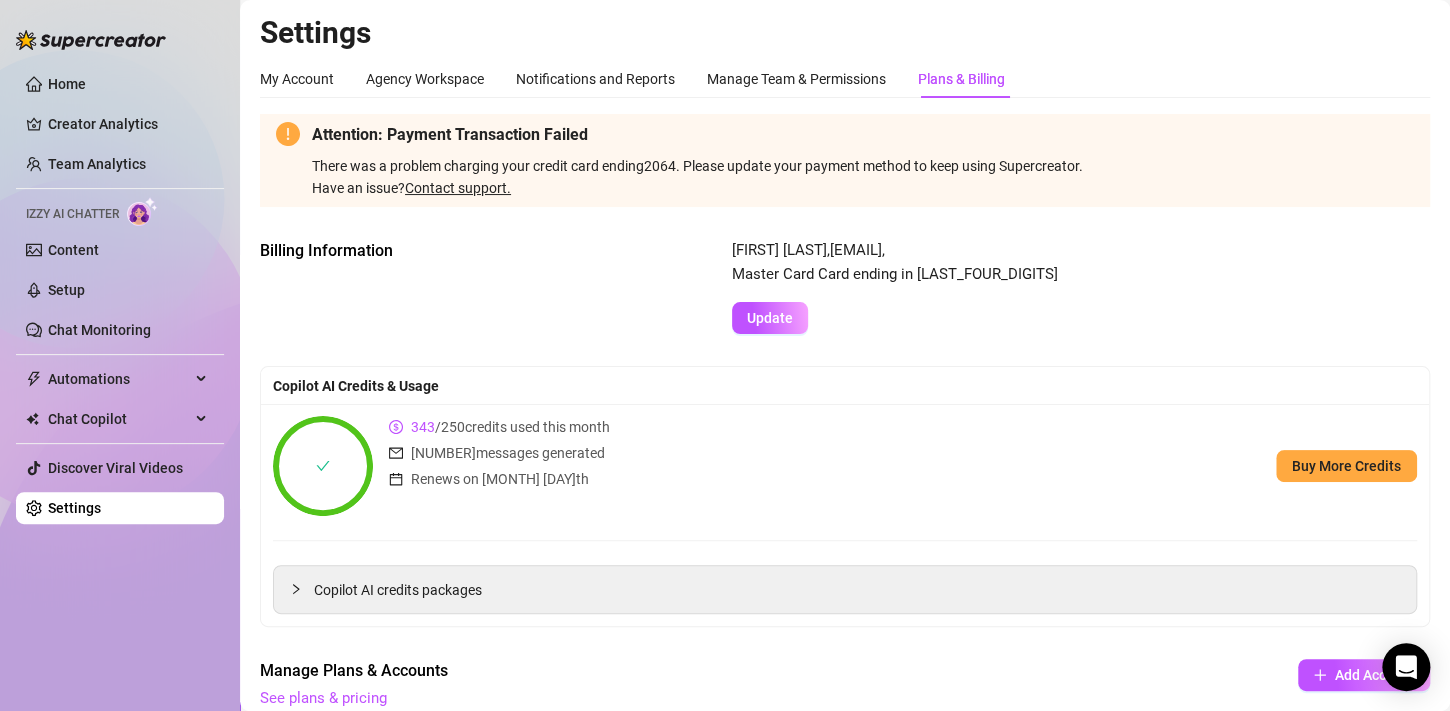 click on "Contact support." at bounding box center (458, 188) 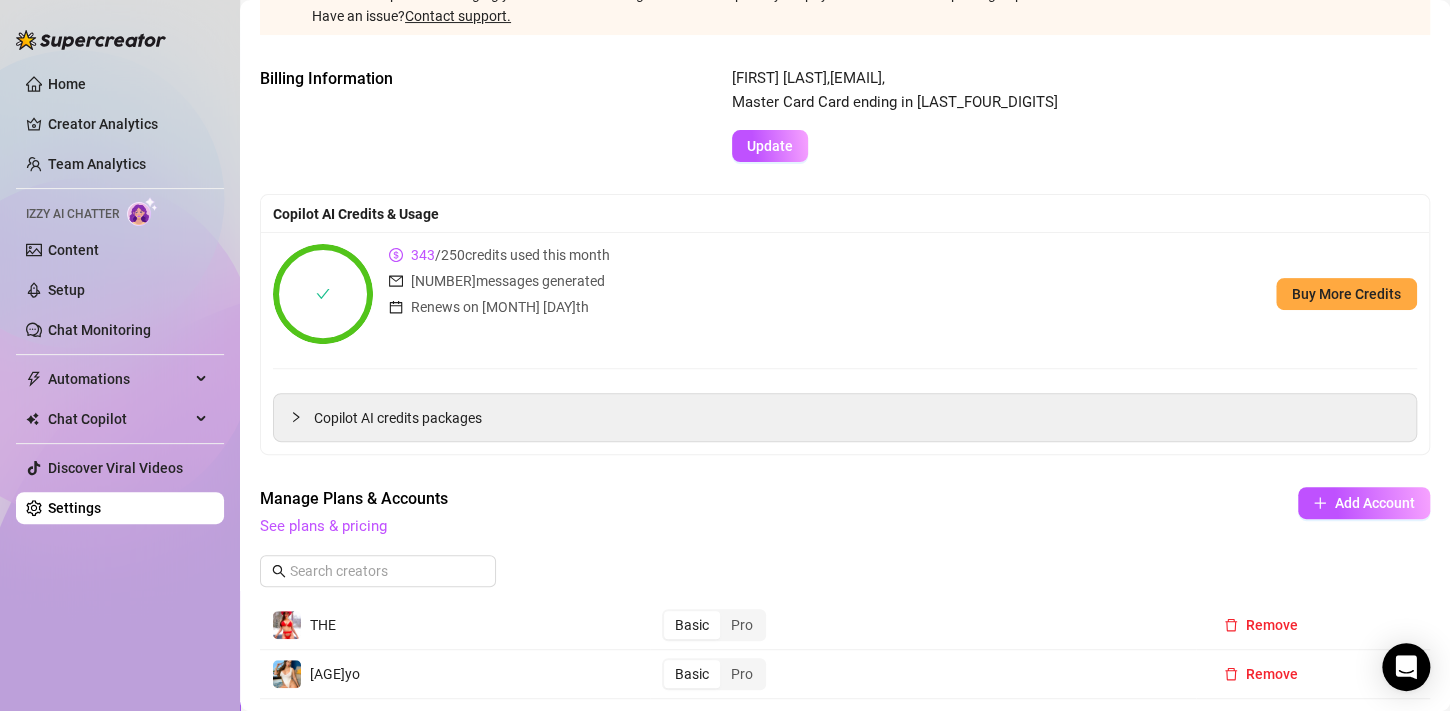 scroll, scrollTop: 0, scrollLeft: 0, axis: both 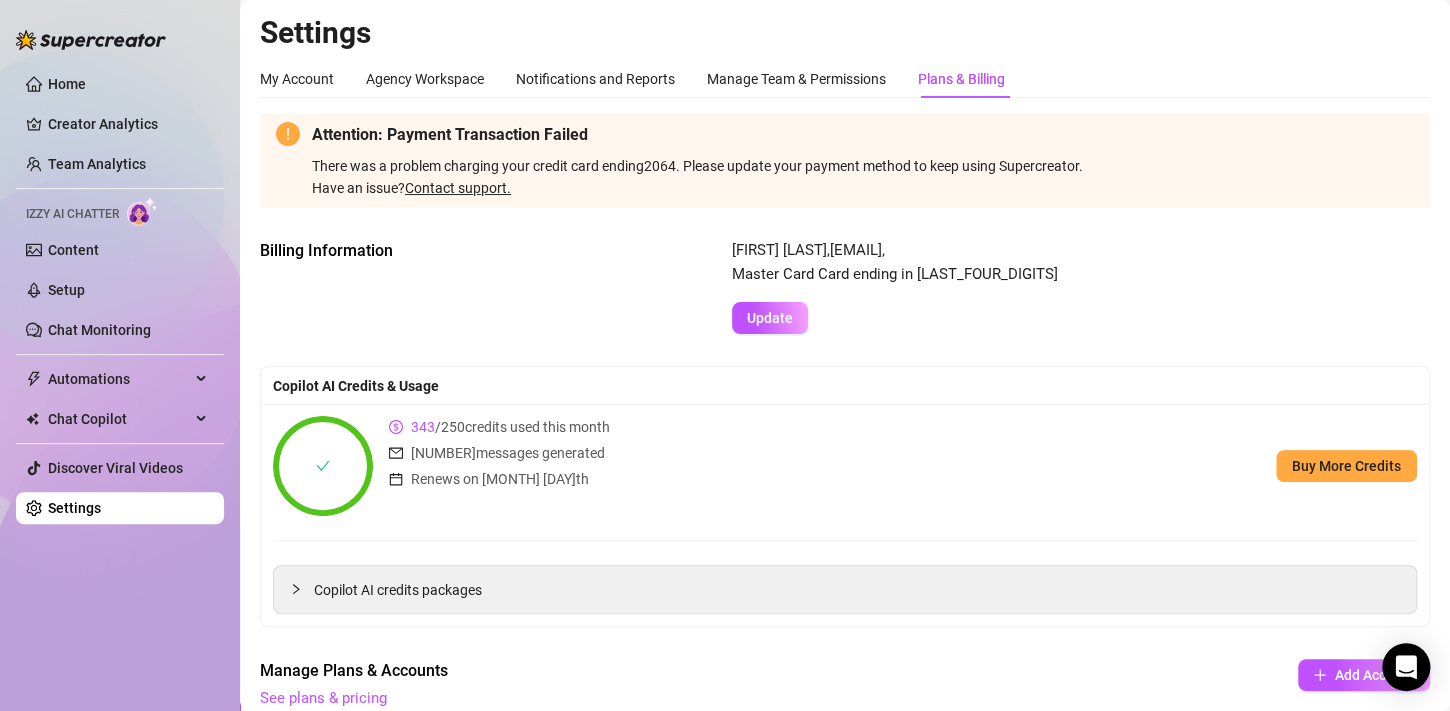 click on "Izzy AI Chatter" at bounding box center (72, 214) 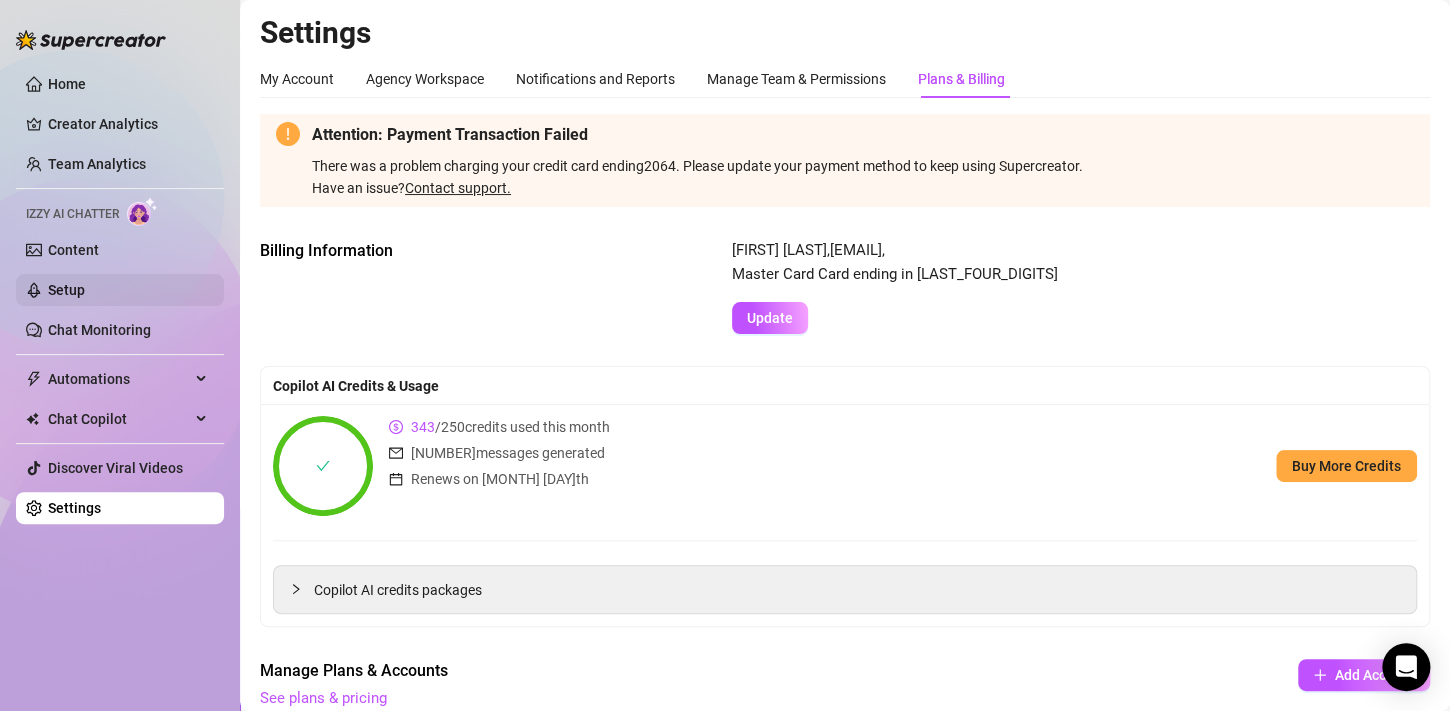 click on "Setup" at bounding box center [66, 290] 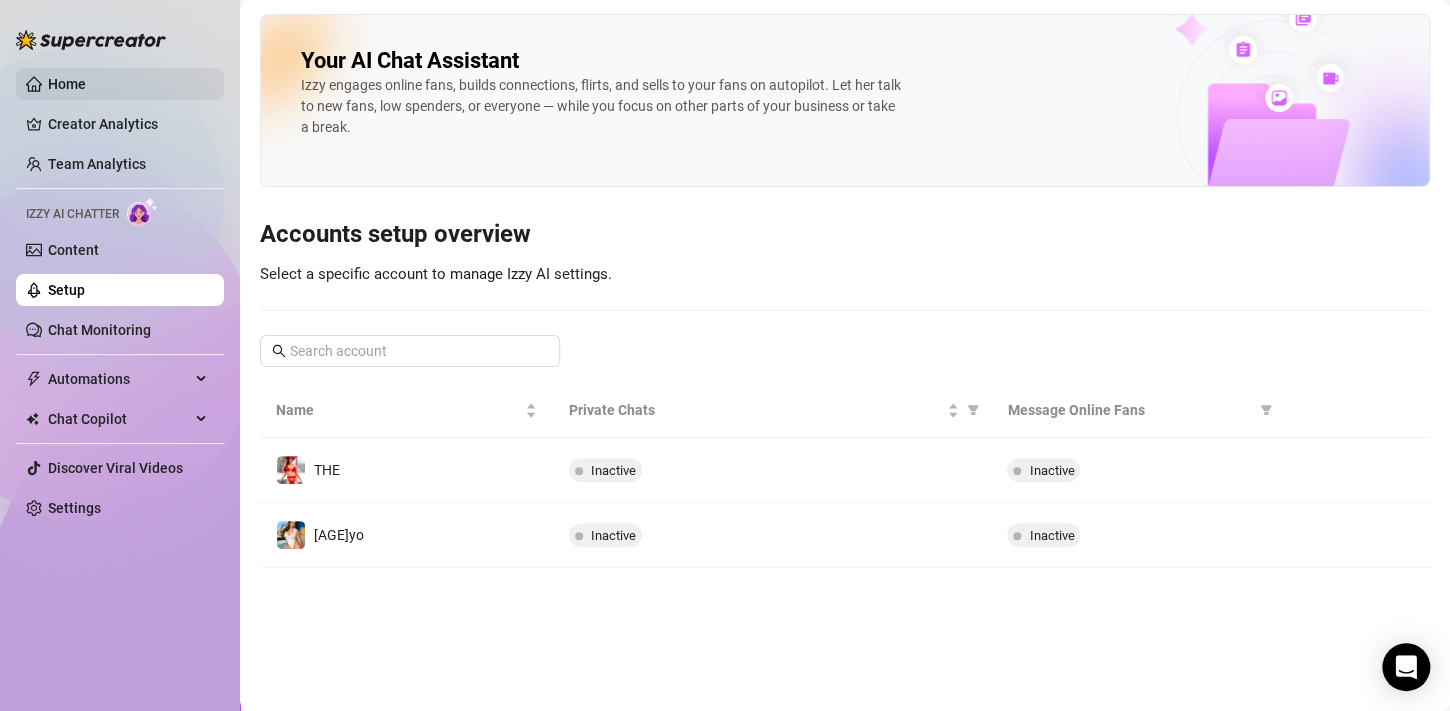 click on "Home" at bounding box center (67, 84) 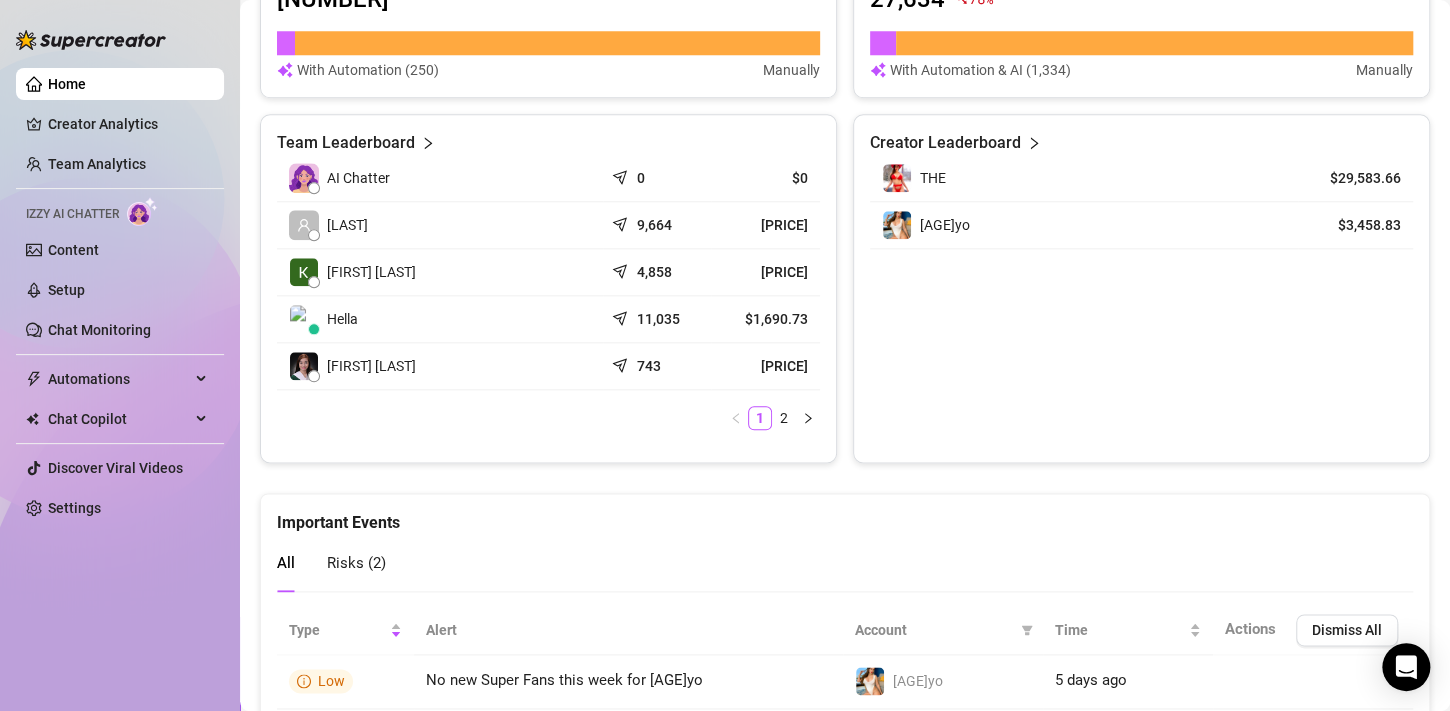 scroll, scrollTop: 1032, scrollLeft: 0, axis: vertical 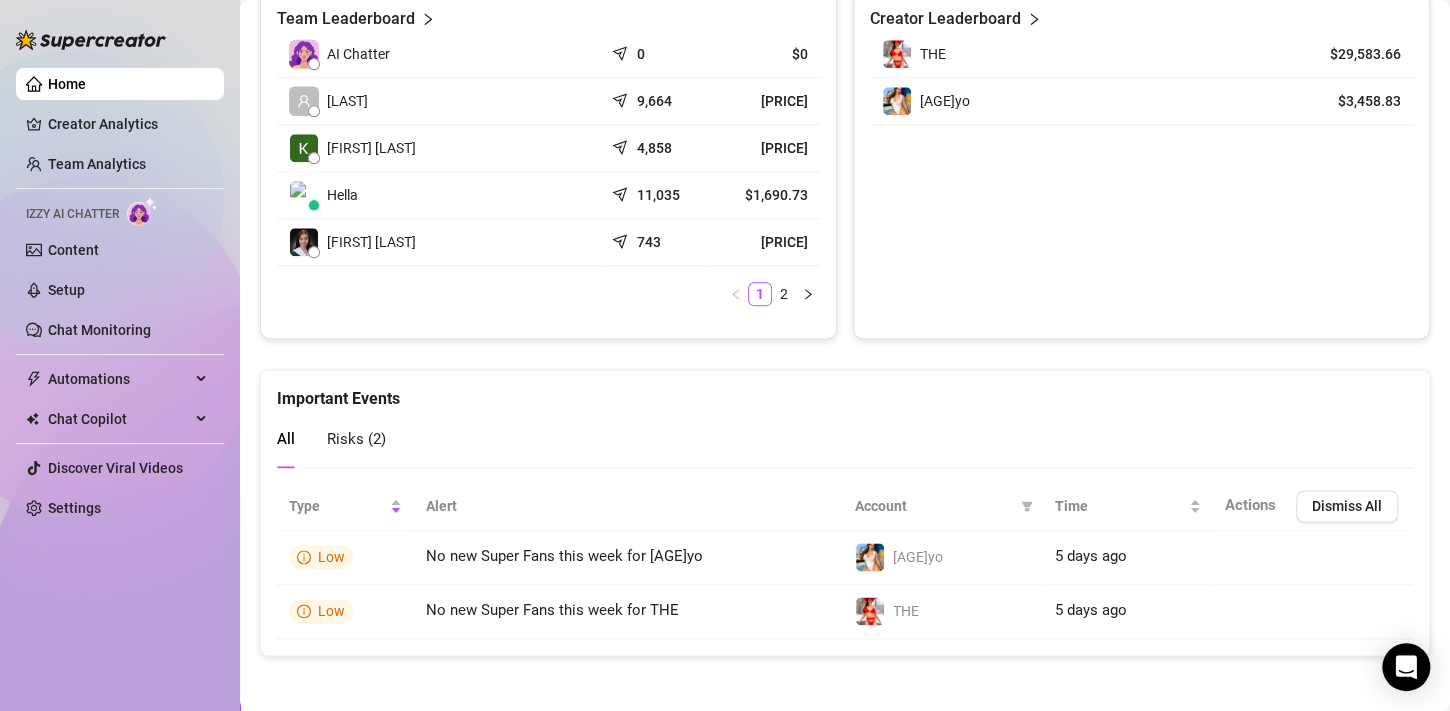 click on "Risks ( 2 )" at bounding box center (356, 439) 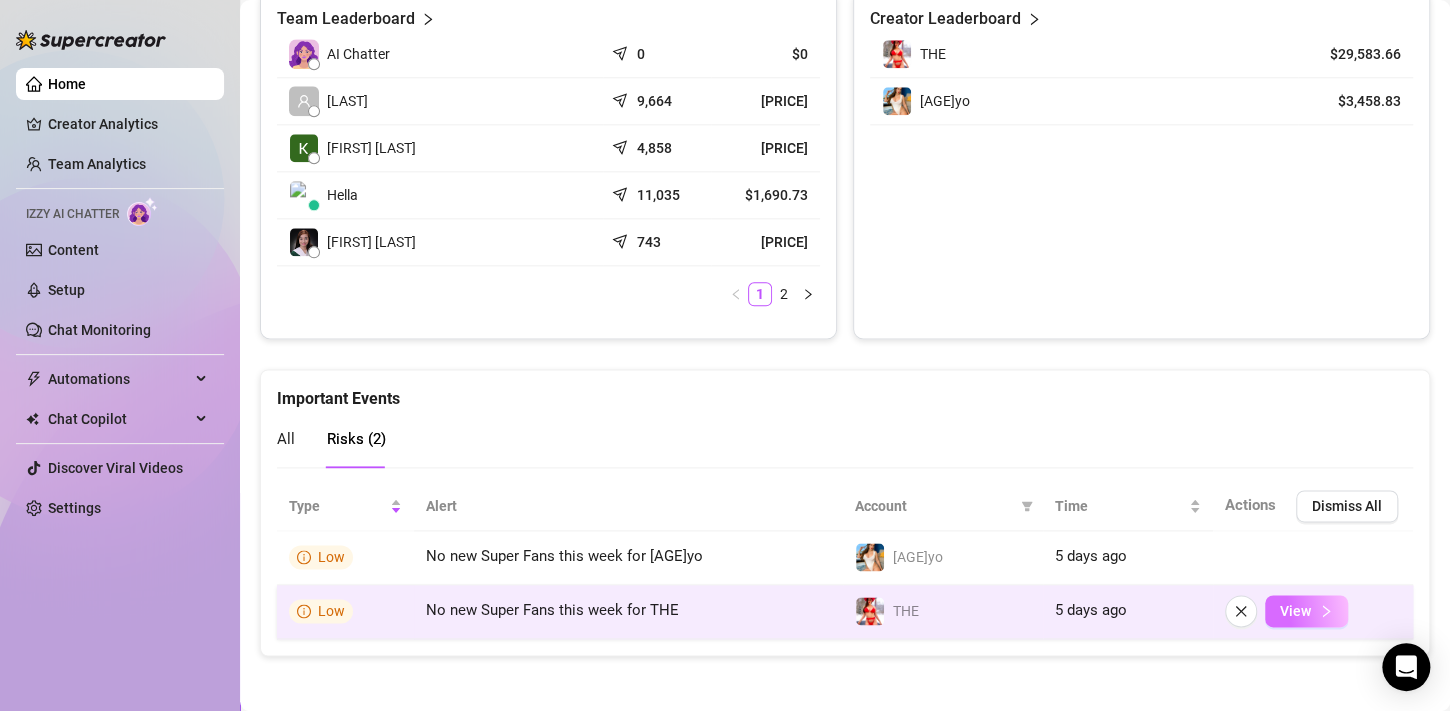 click on "View" at bounding box center (1306, 611) 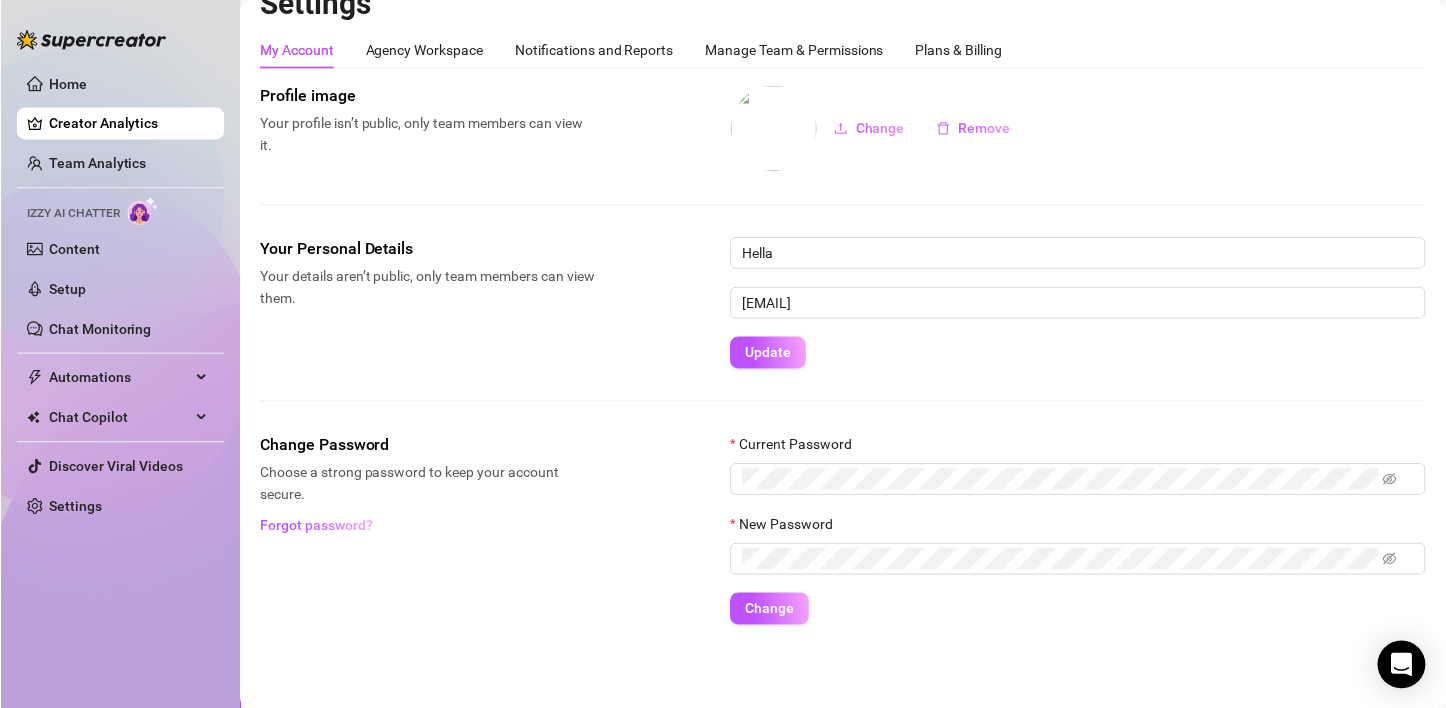 scroll, scrollTop: 28, scrollLeft: 0, axis: vertical 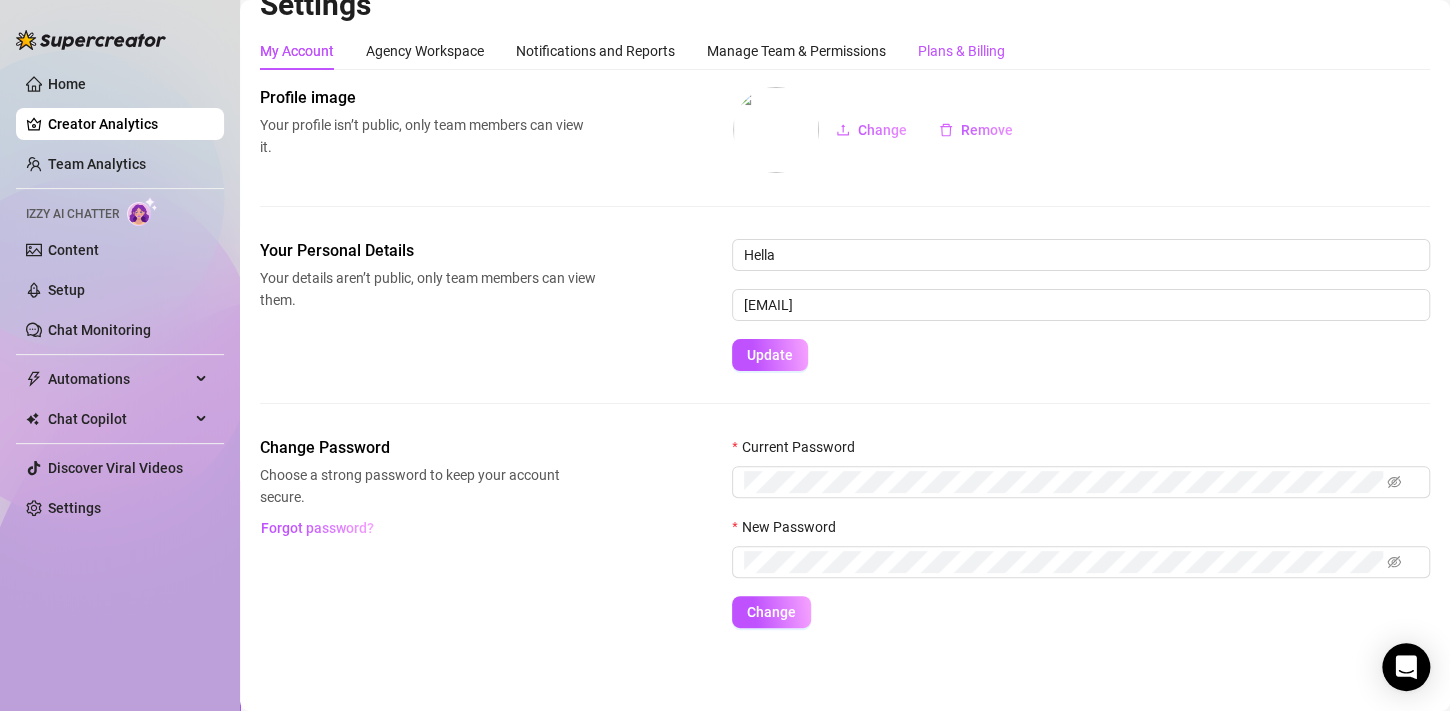 click on "Plans & Billing" at bounding box center [961, 51] 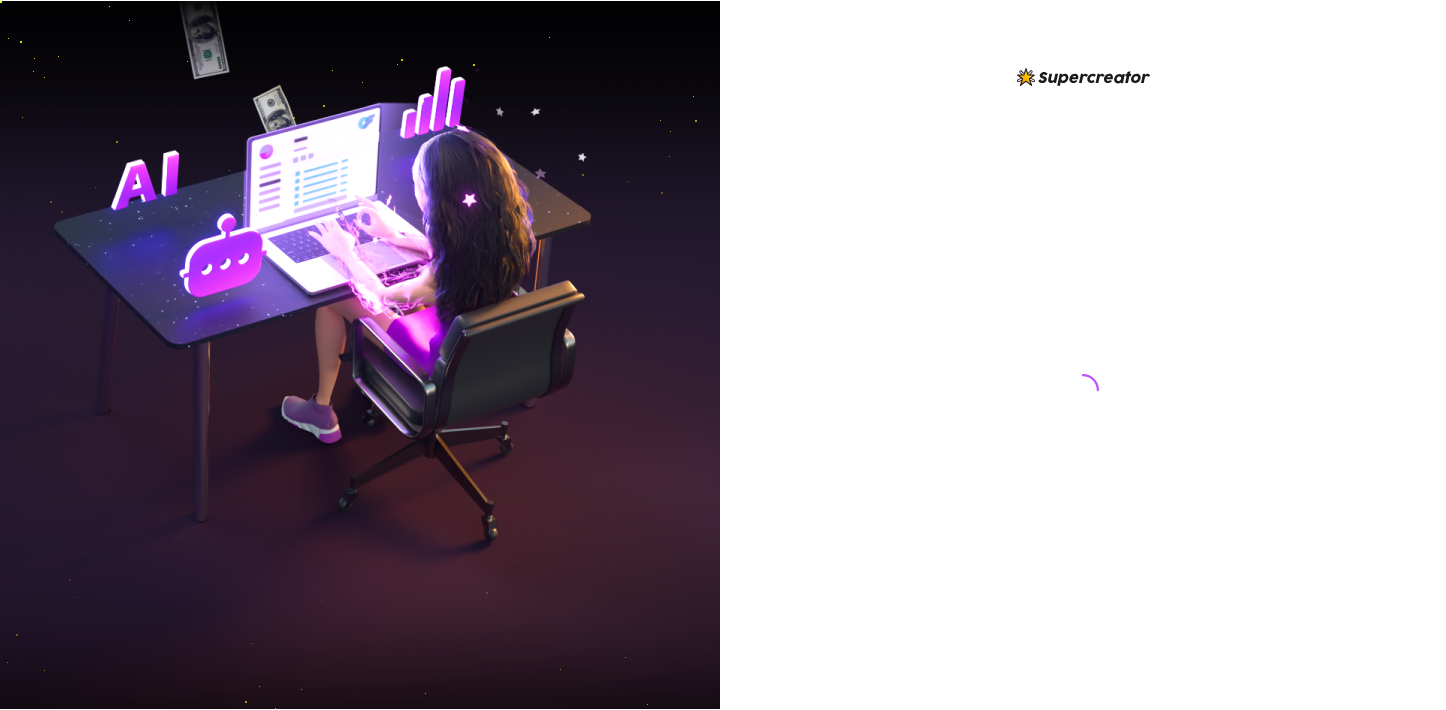 scroll, scrollTop: 0, scrollLeft: 0, axis: both 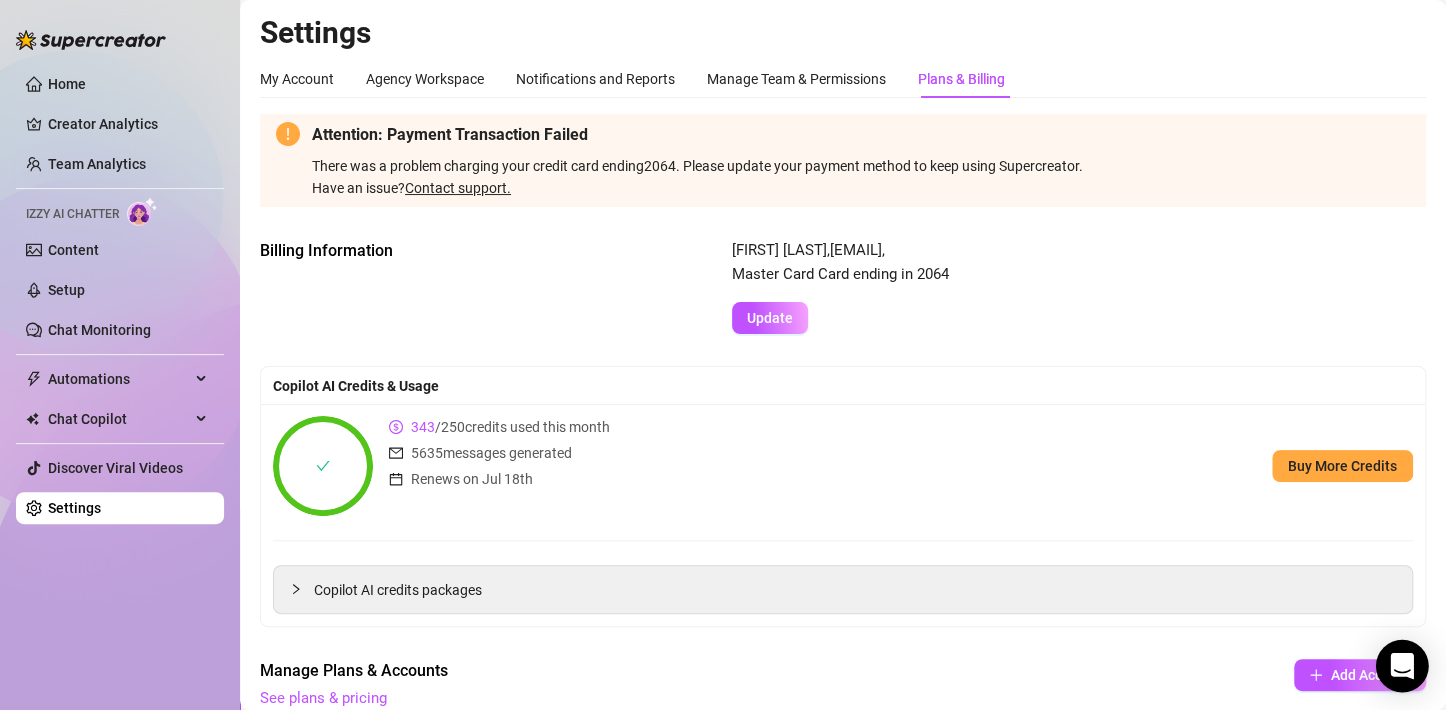 click 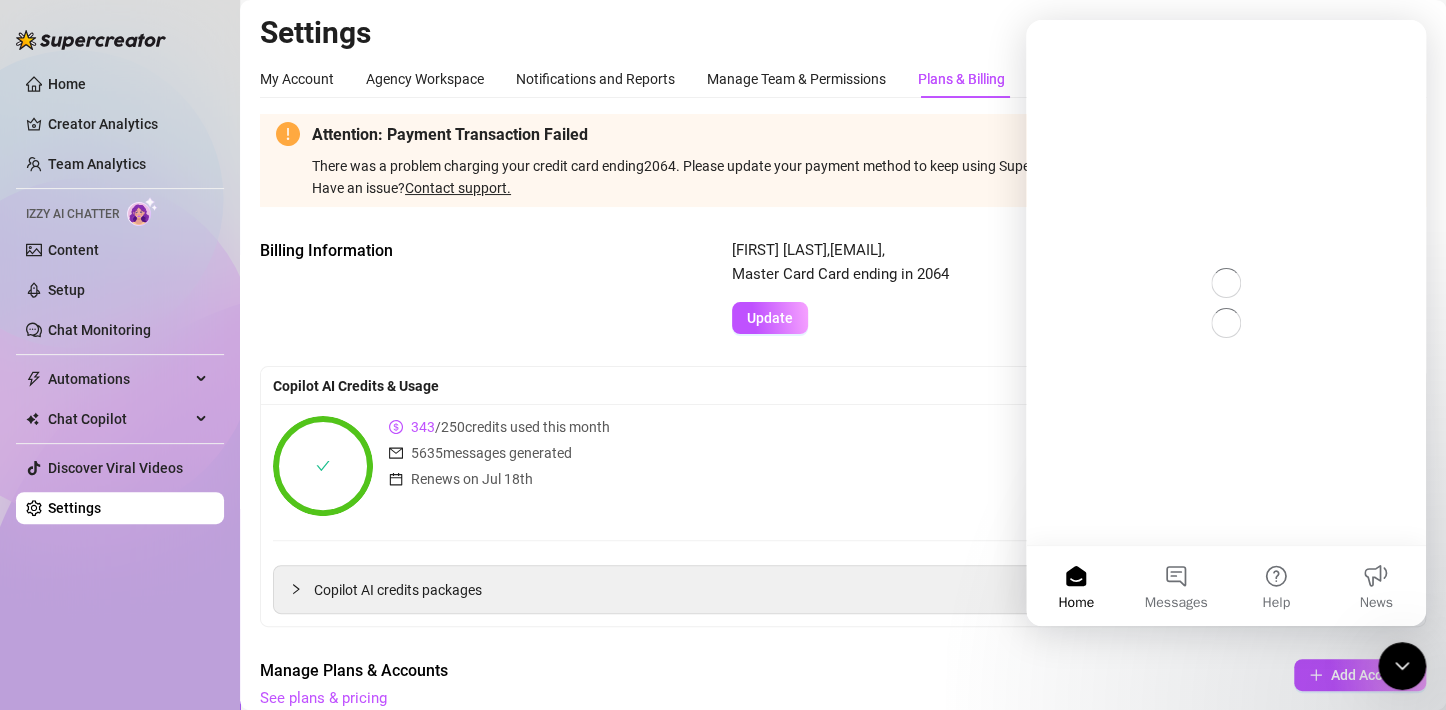 scroll, scrollTop: 0, scrollLeft: 0, axis: both 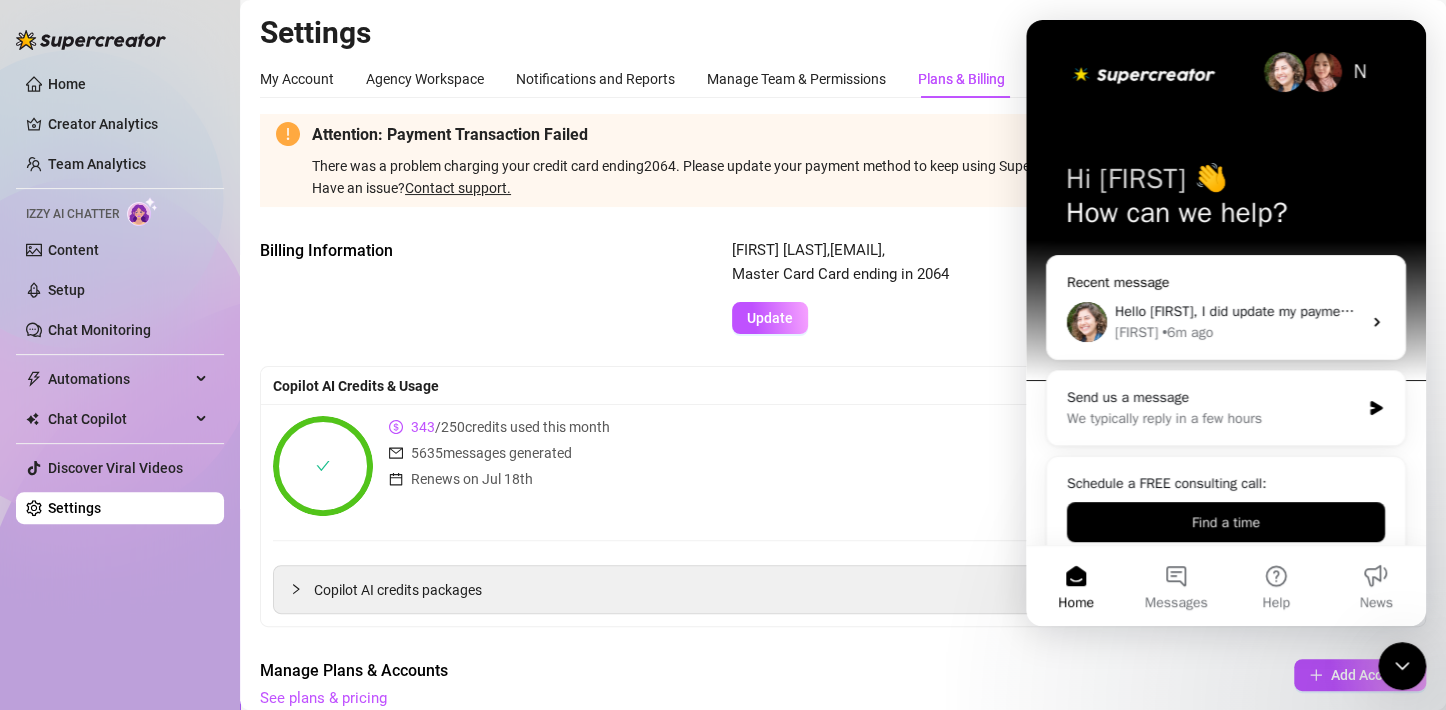 click on "Ella •  6m ago" at bounding box center [1238, 332] 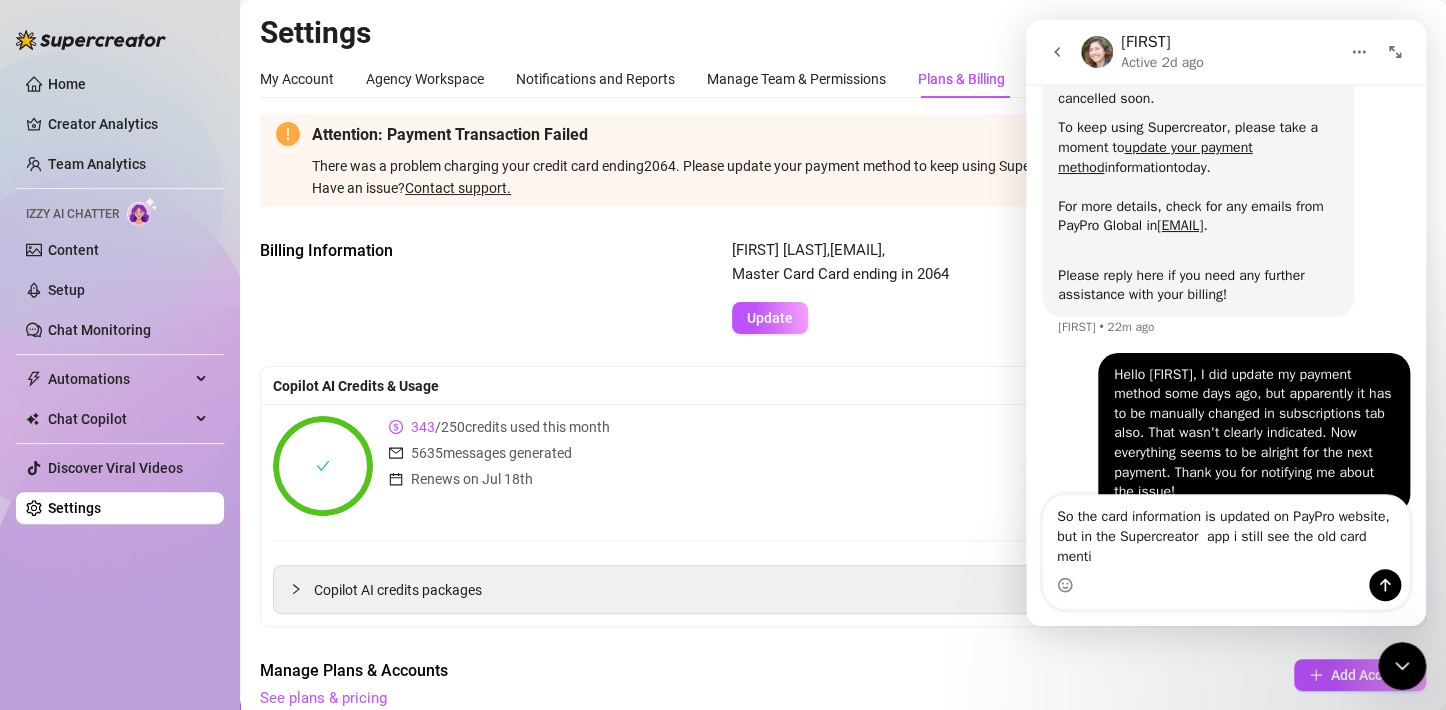 scroll, scrollTop: 256, scrollLeft: 0, axis: vertical 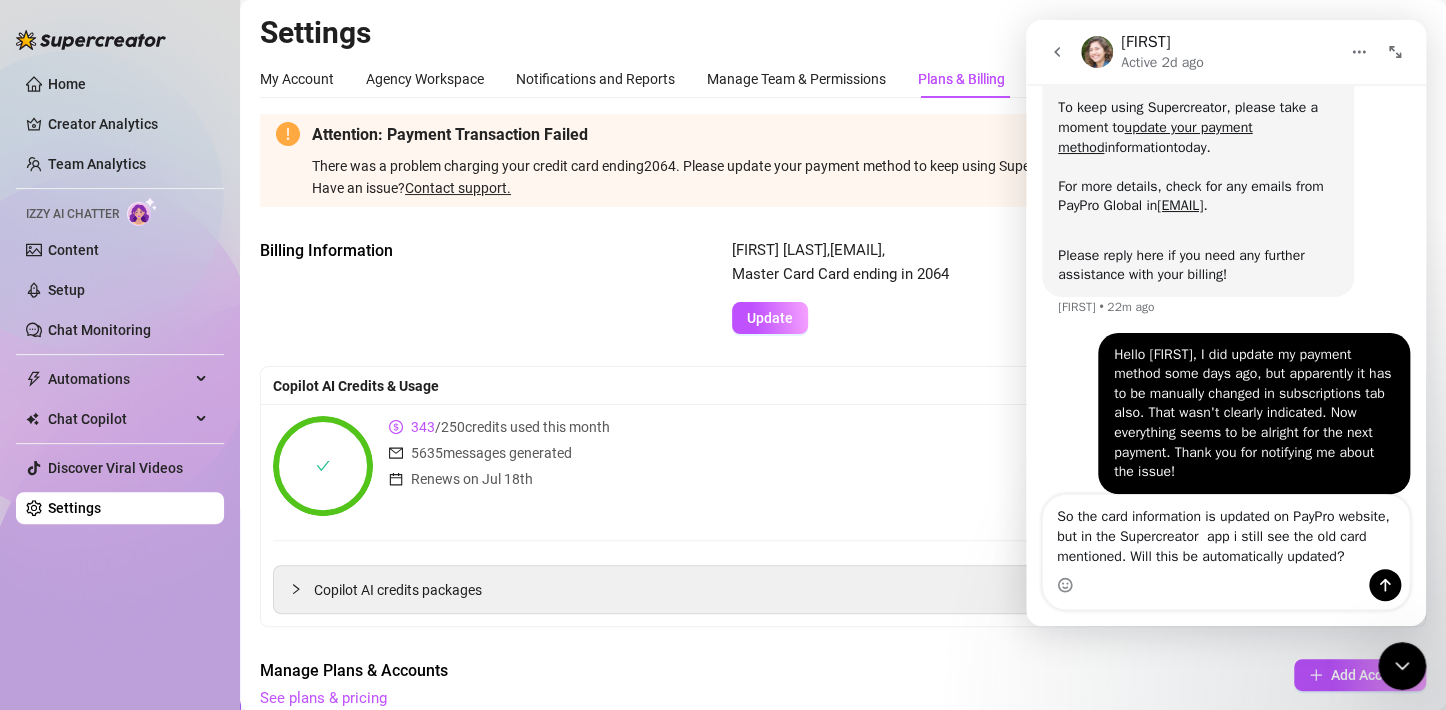 type on "So the card information is updated on PayPro website, but in the Supercreator  app i still see the old card mentioned. Will this be automatically updated?" 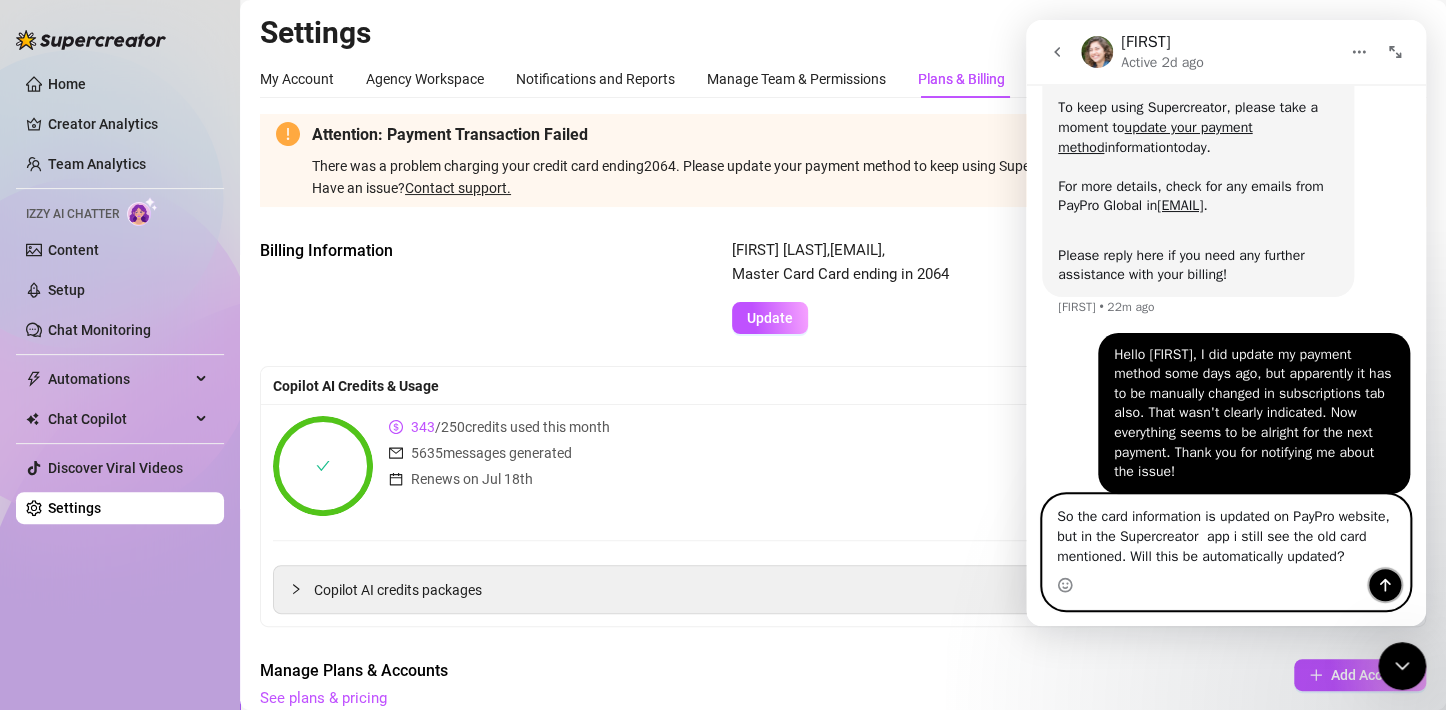 click 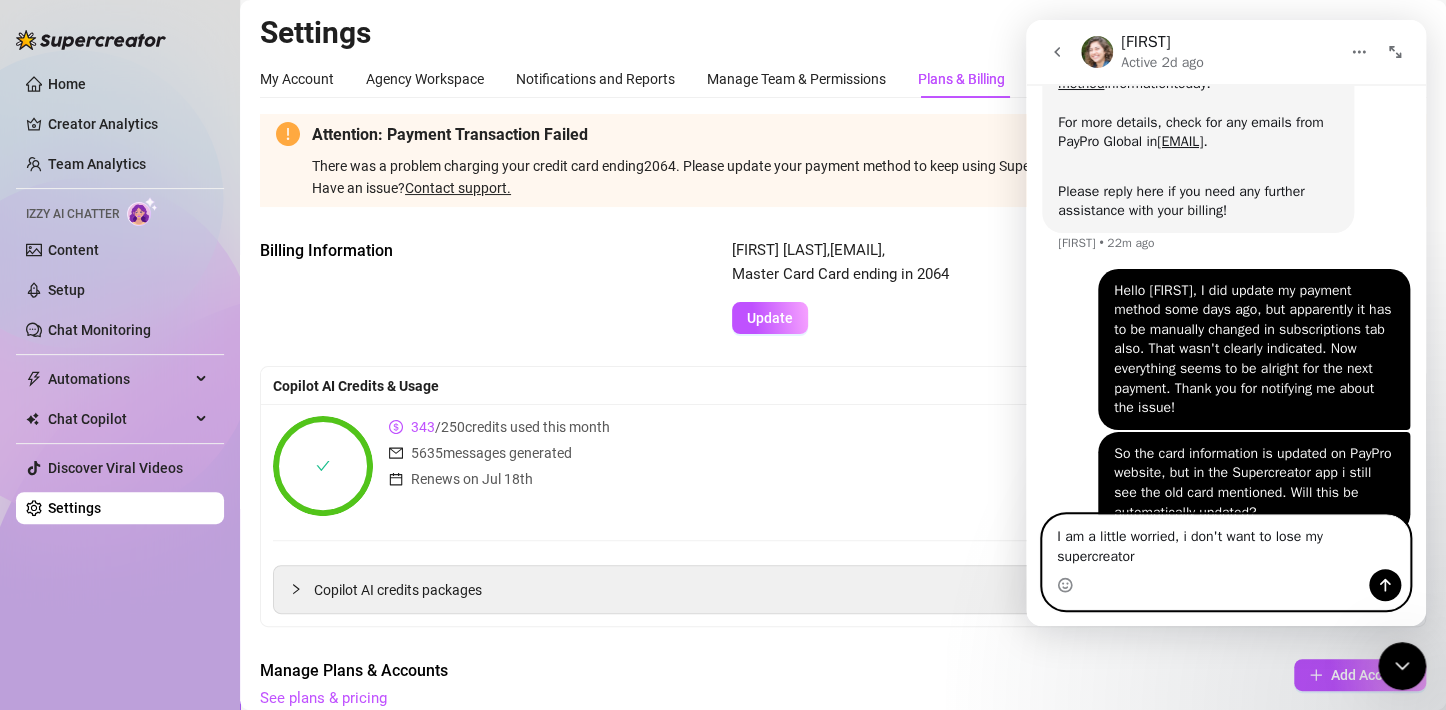 scroll, scrollTop: 340, scrollLeft: 0, axis: vertical 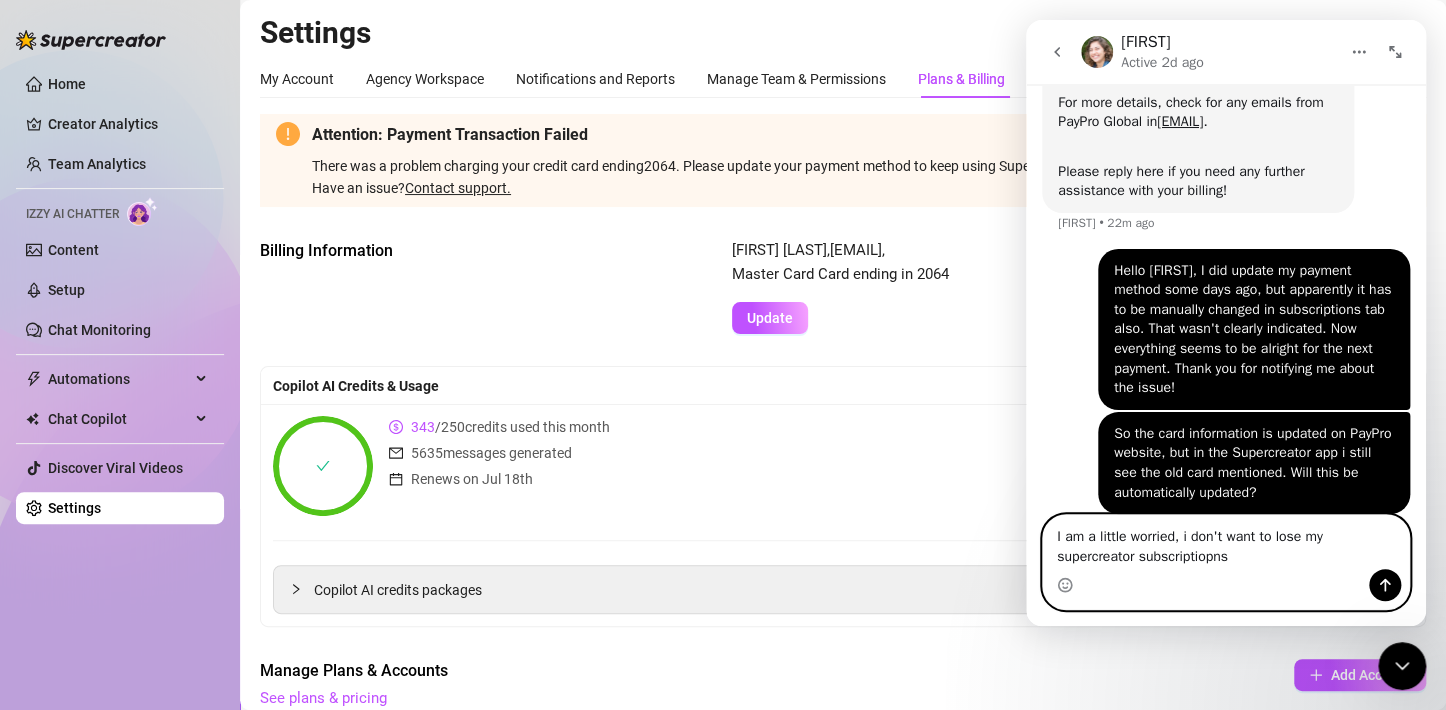 type on "I am a little worried, i don't want to lose my supercreator subscriptiopns" 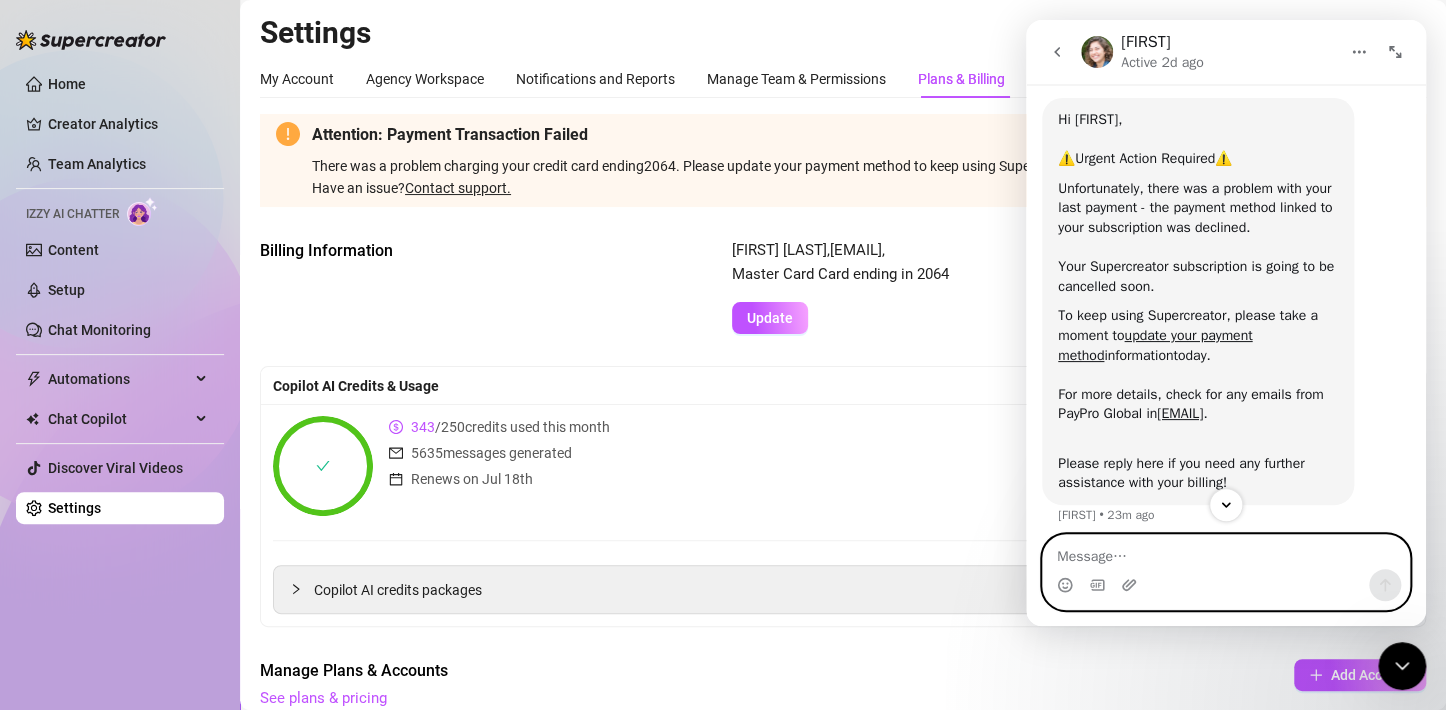 scroll, scrollTop: 385, scrollLeft: 0, axis: vertical 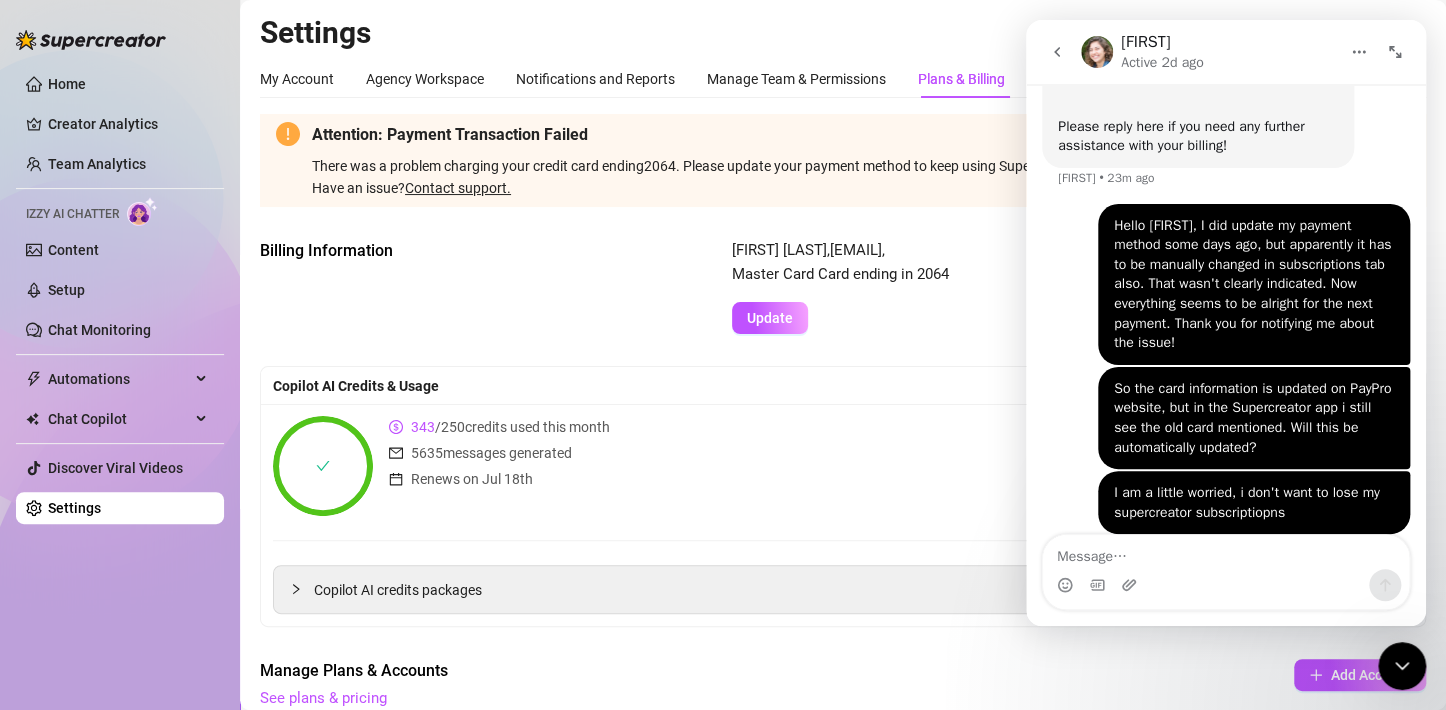 click on "Copilot AI Credits & Usage" at bounding box center [843, 386] 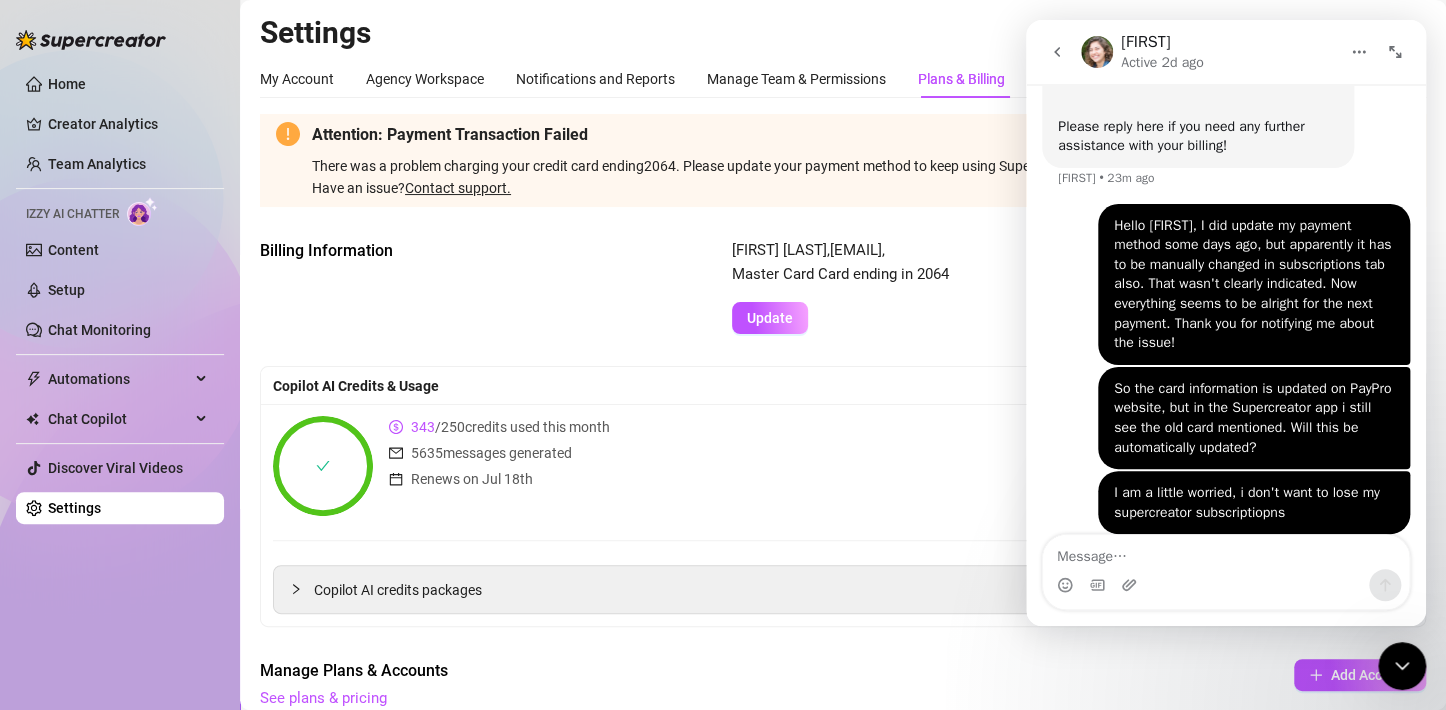click 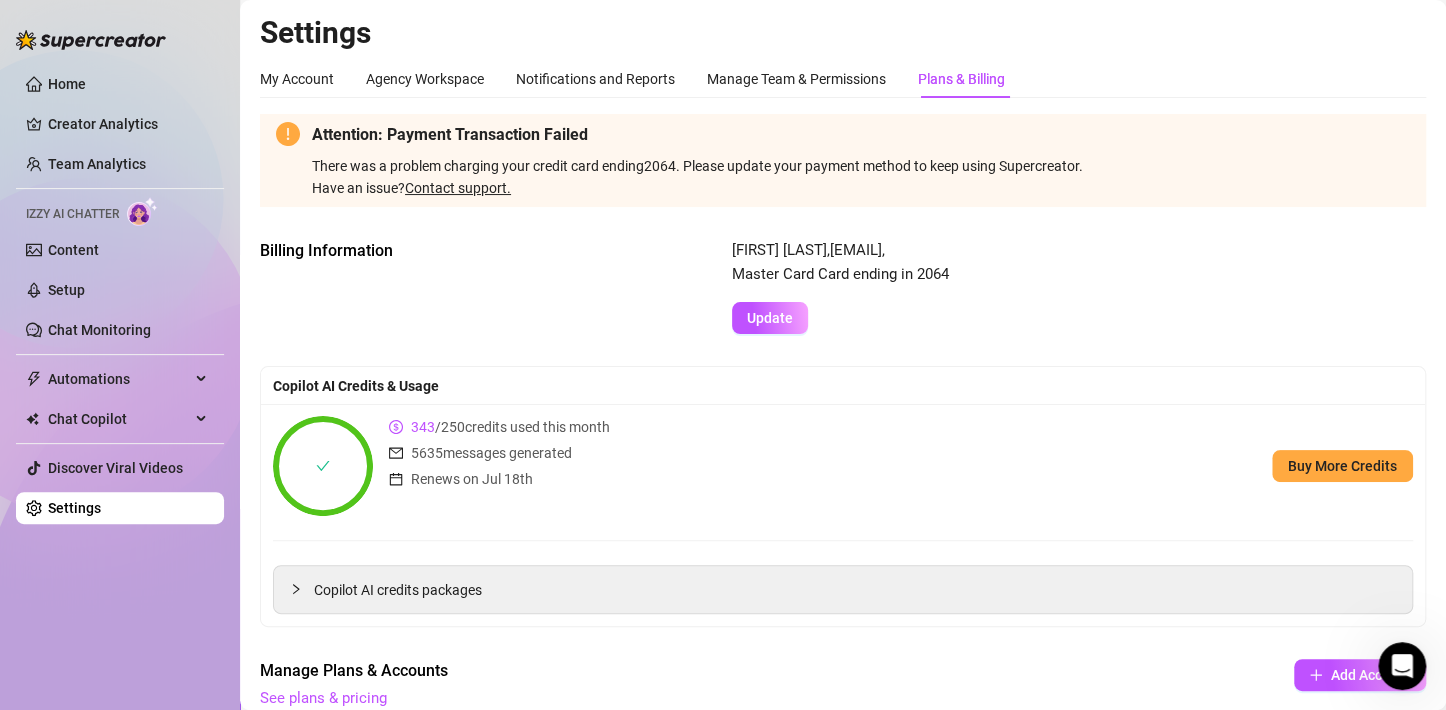 scroll, scrollTop: 0, scrollLeft: 0, axis: both 